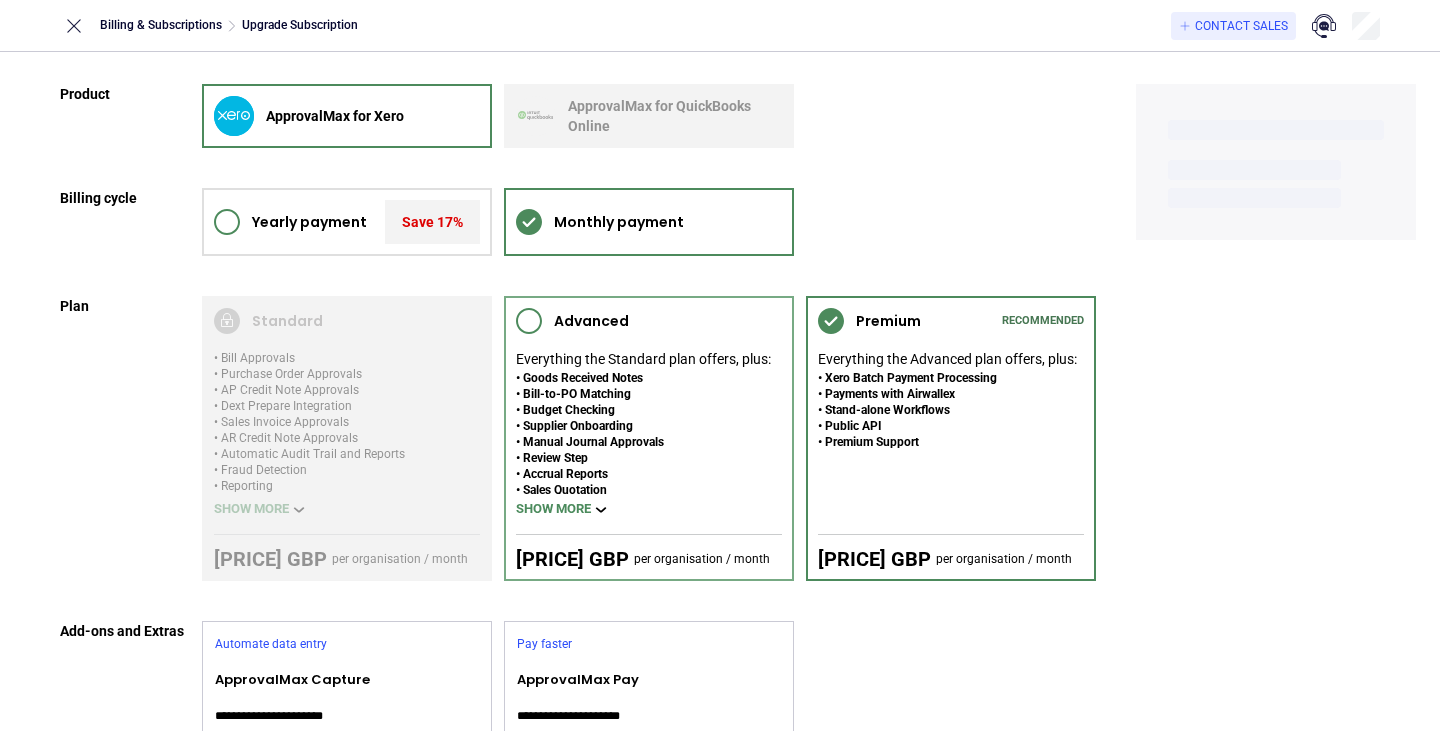 scroll, scrollTop: 0, scrollLeft: 0, axis: both 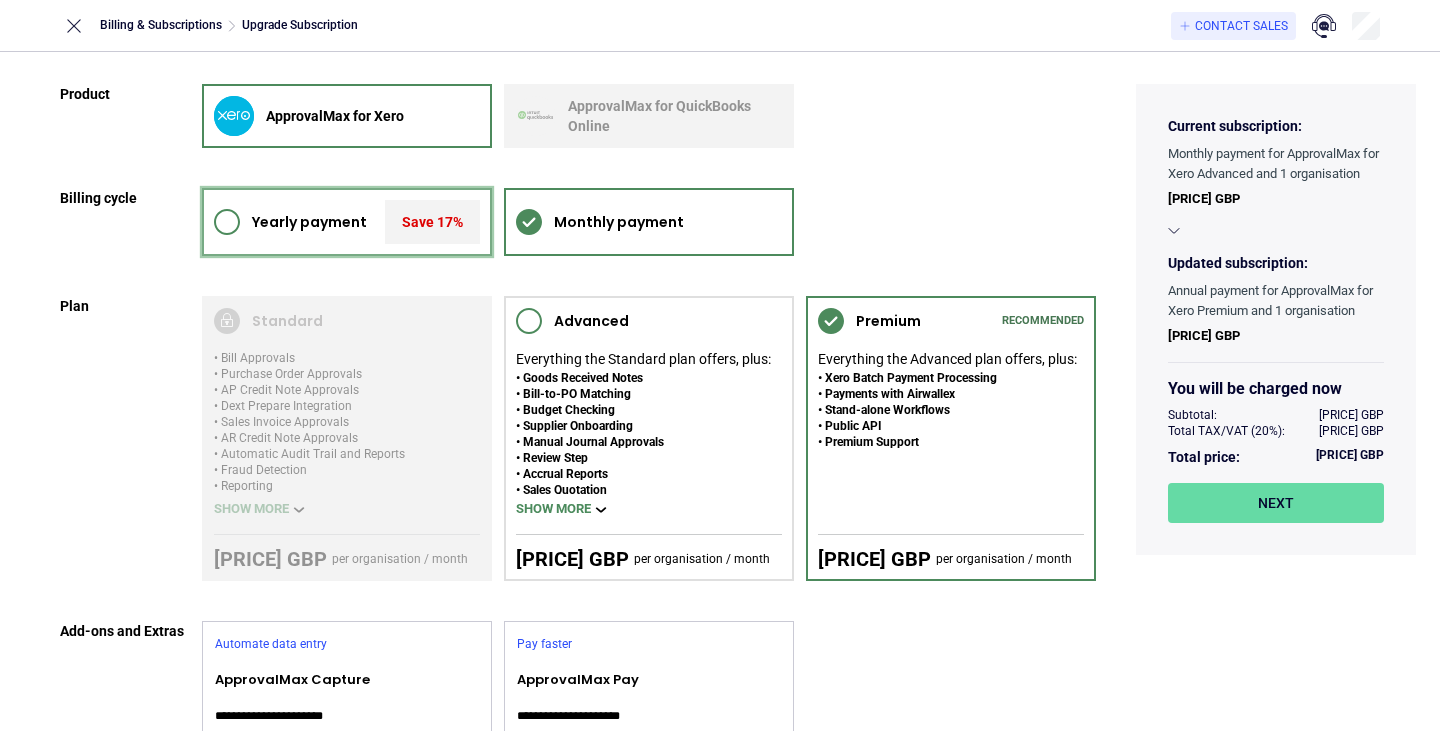 click on "Yearly payment" at bounding box center (309, 222) 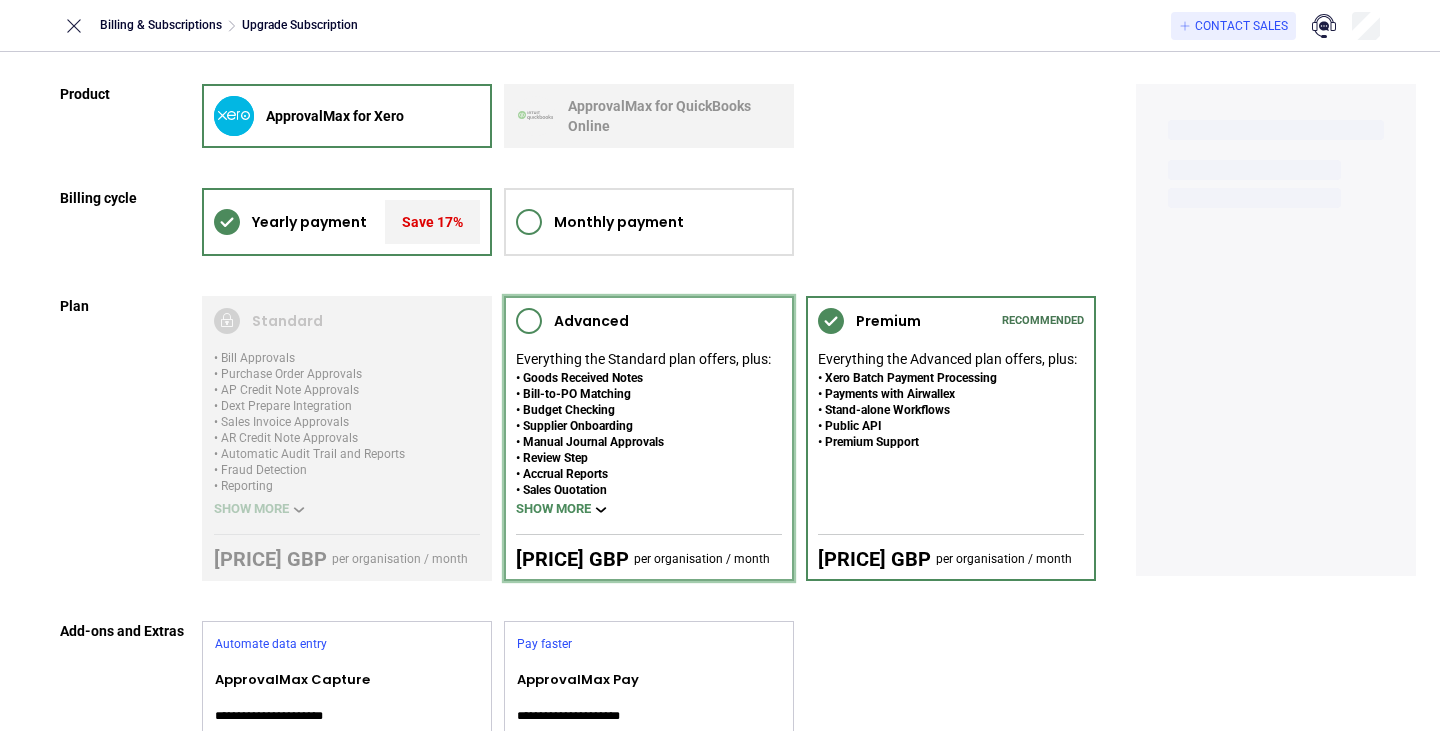 click on "Accrual Reports" at bounding box center [643, 474] 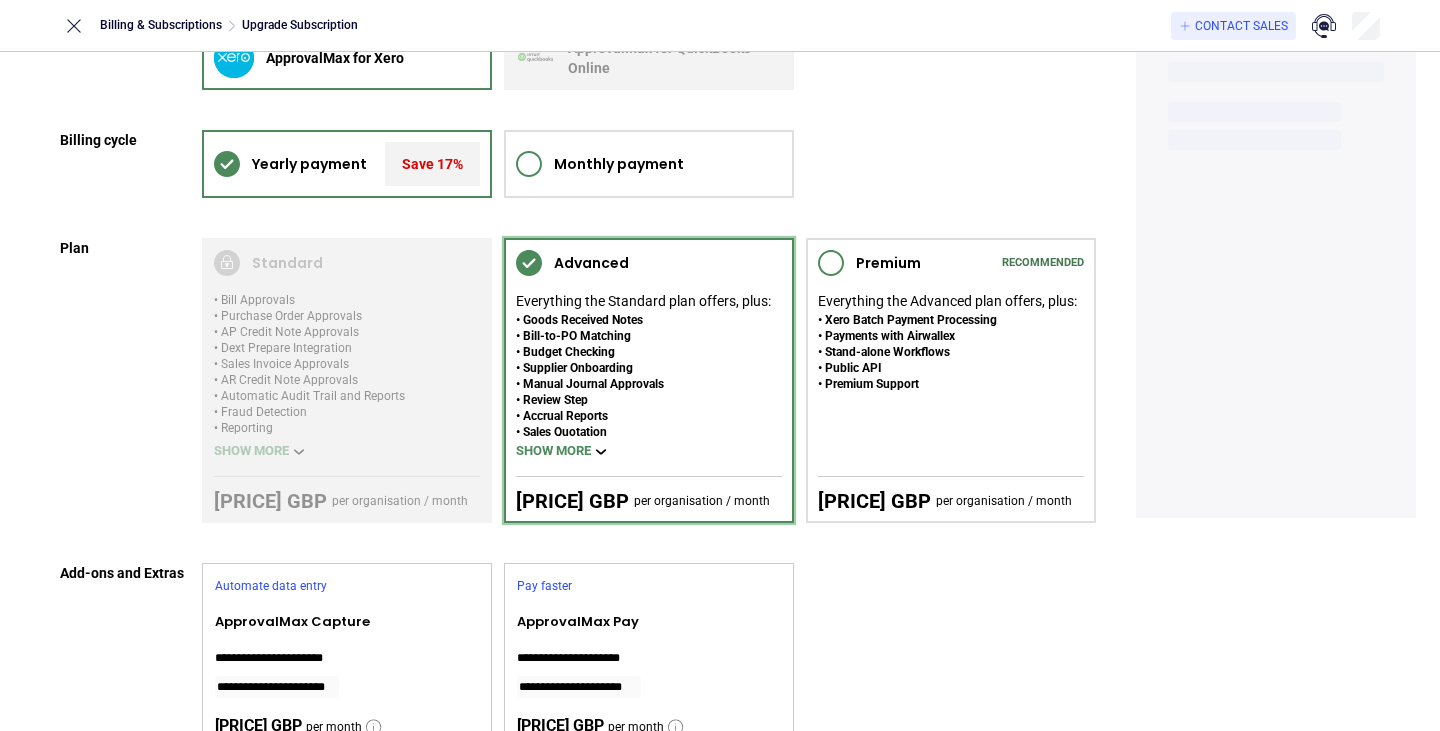 scroll, scrollTop: 0, scrollLeft: 0, axis: both 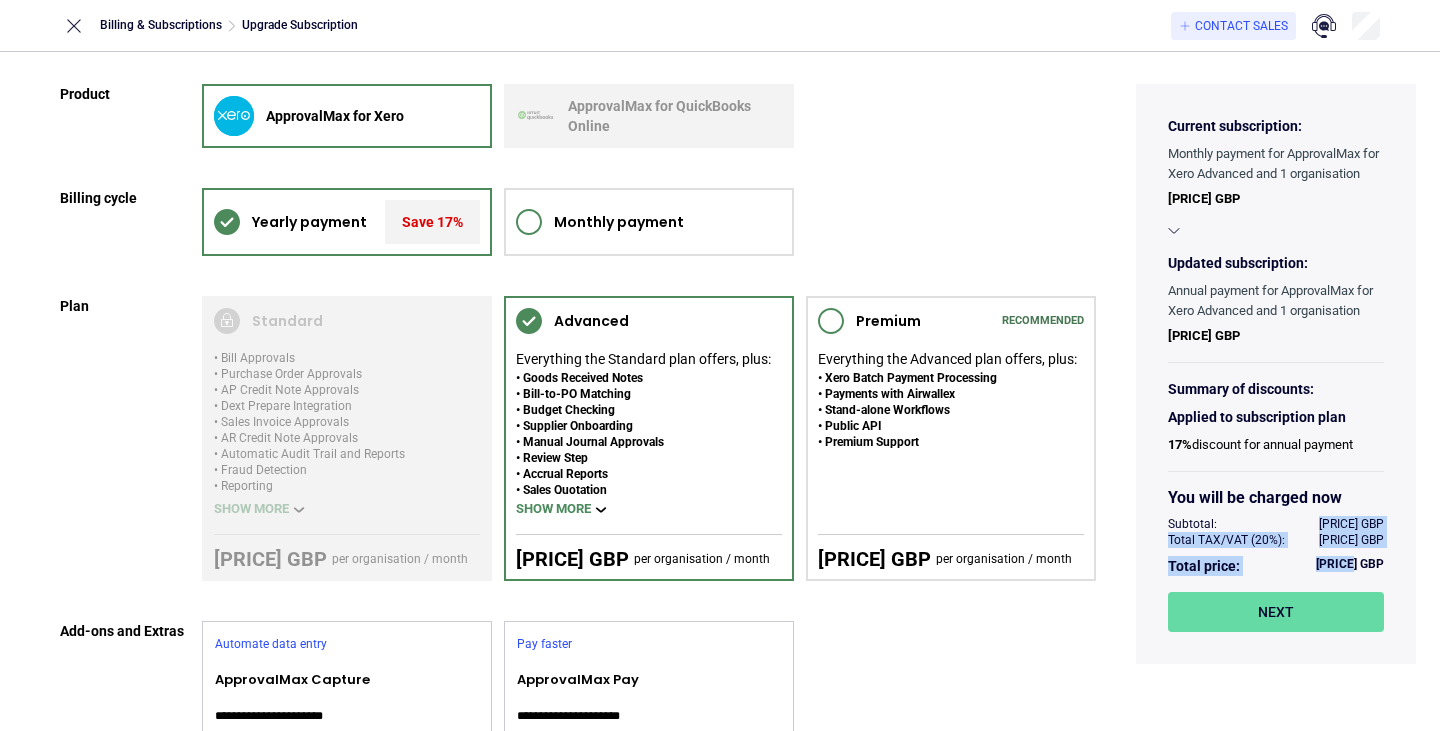 drag, startPoint x: 1358, startPoint y: 590, endPoint x: 1294, endPoint y: 552, distance: 74.431175 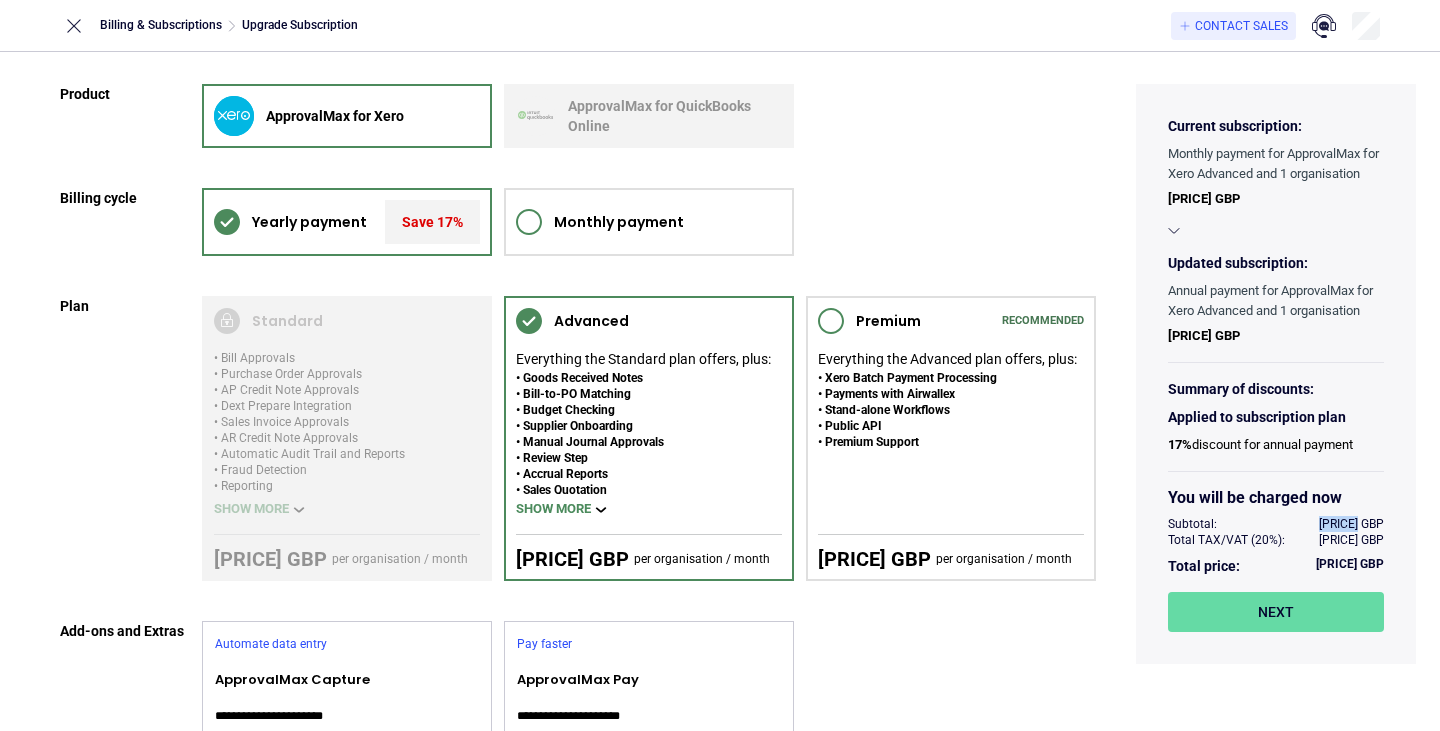 click on "[PRICE] GBP" at bounding box center [1351, 524] 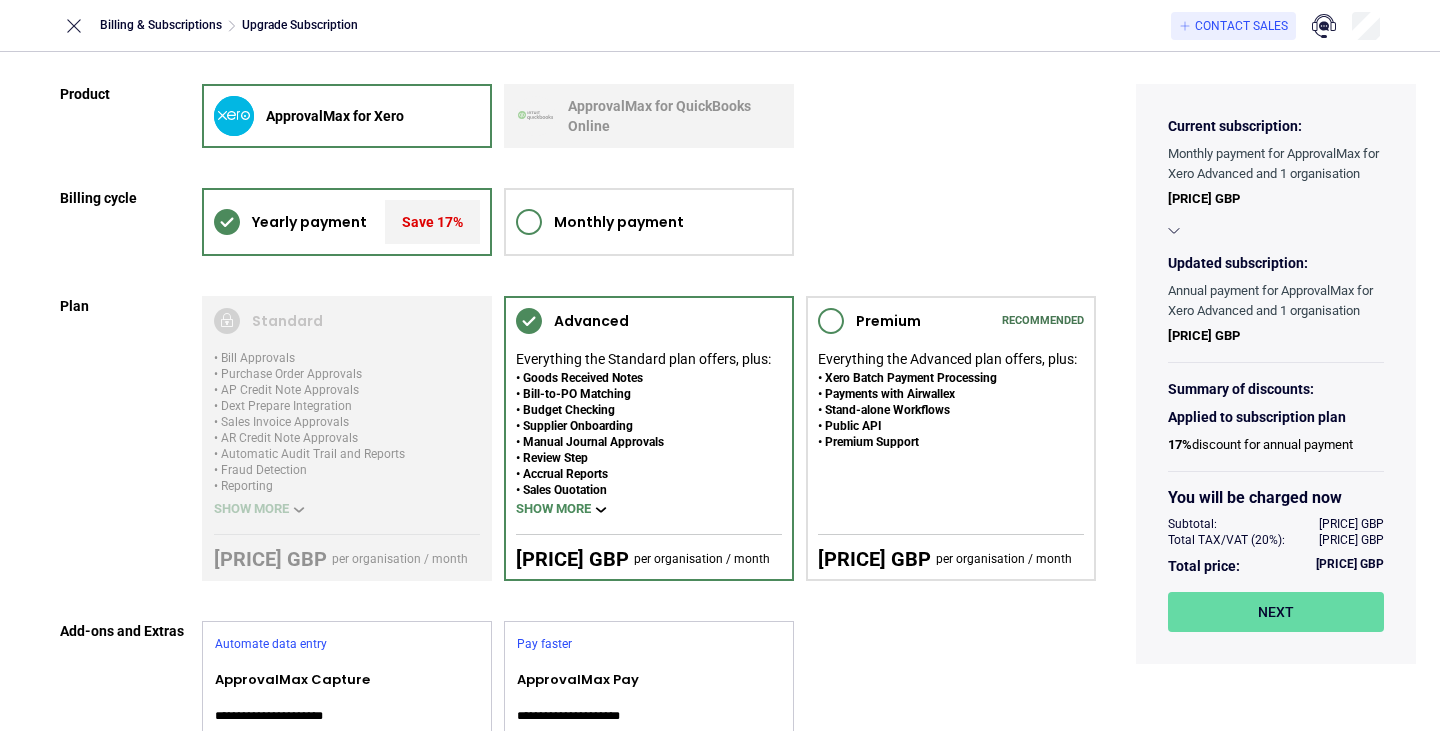 click on "[PRICE] GBP" at bounding box center (1351, 524) 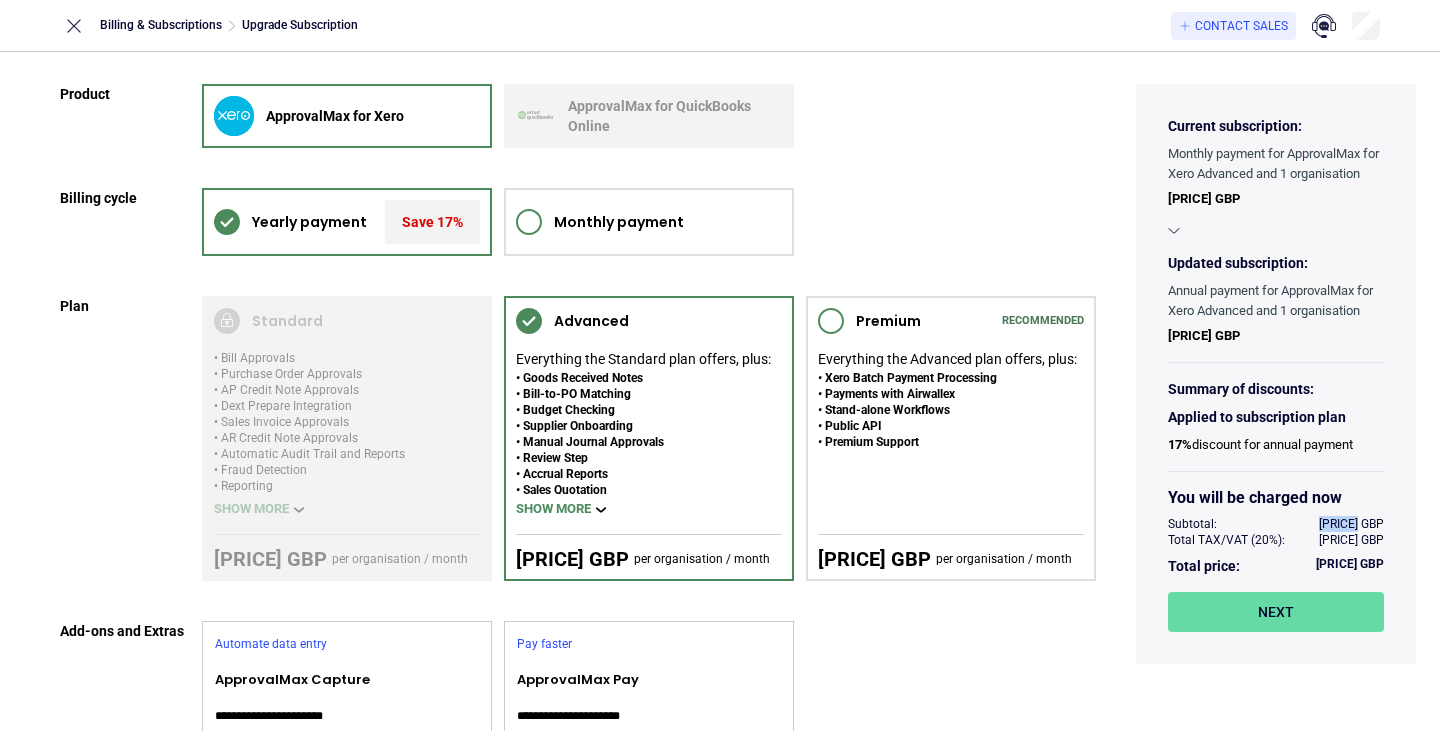 click on "Subtotal: [PRICE] GBP" at bounding box center (1276, 524) 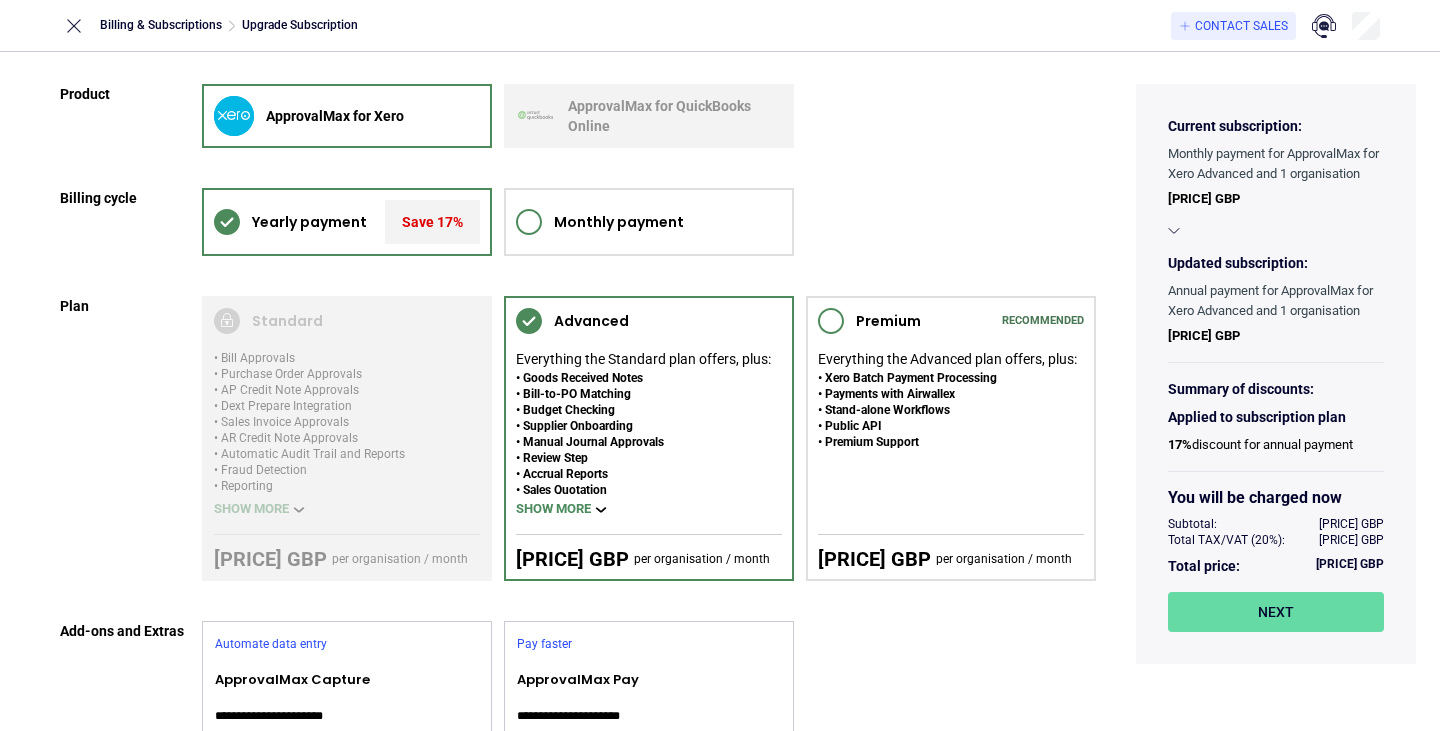 click on "Total price: [PRICE] GBP" at bounding box center [1276, 566] 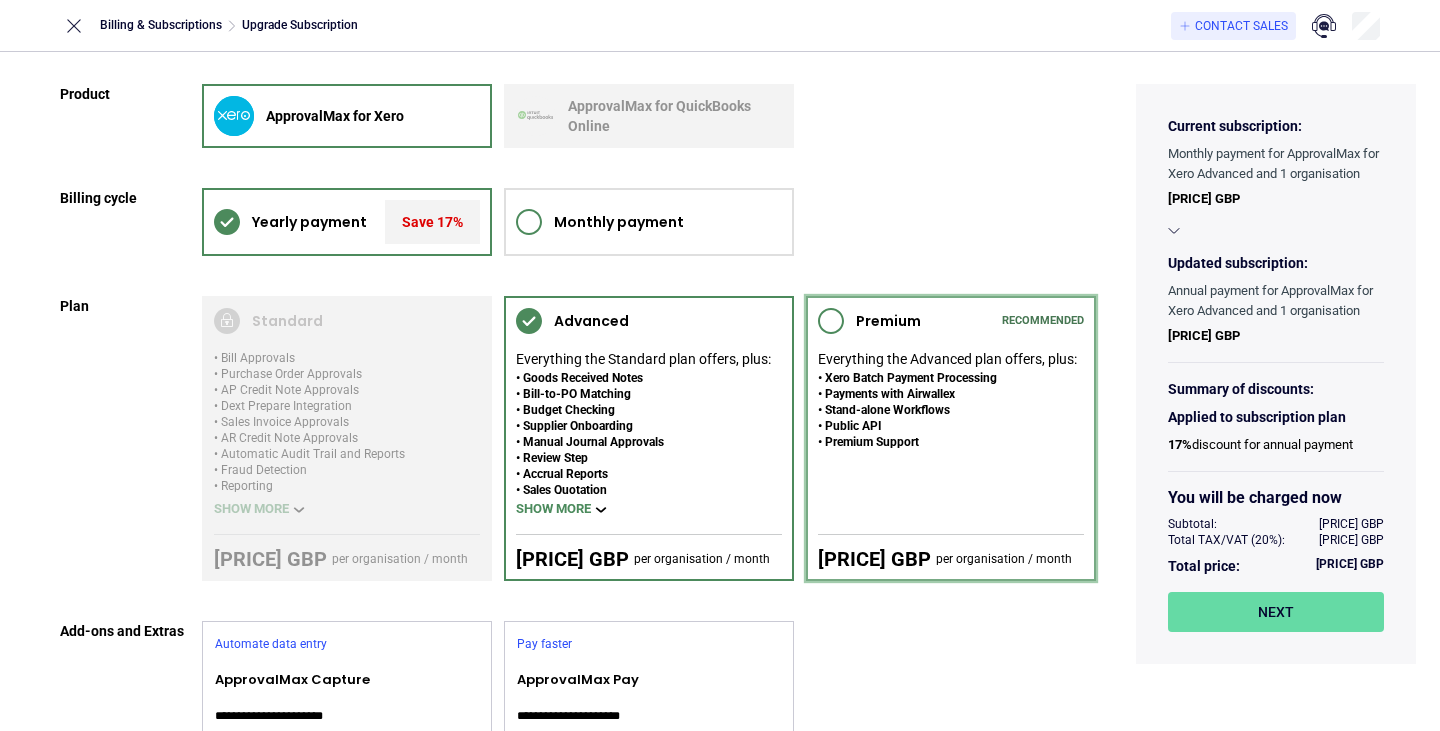 click on "Xero Batch Payment Processing" at bounding box center (947, 378) 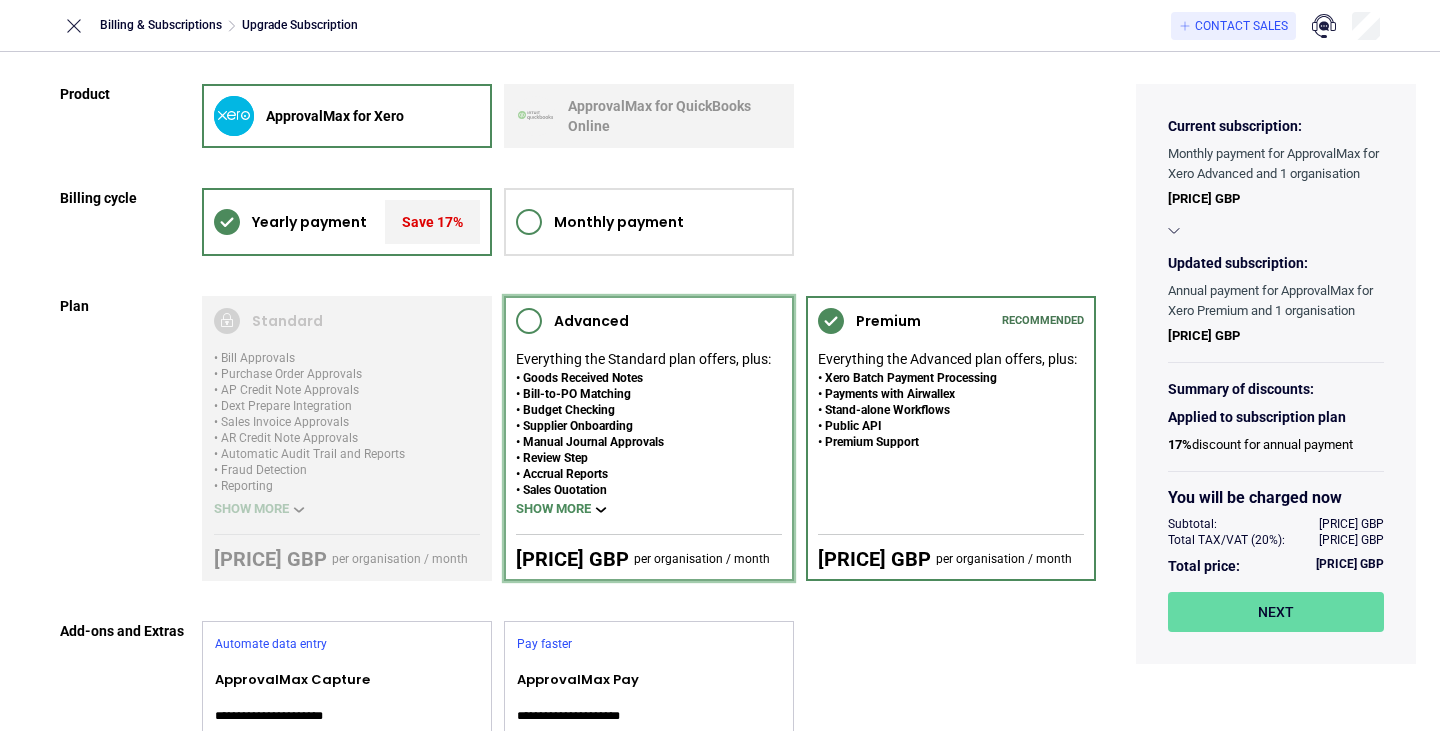 click on "Everything the Standard plan offers, plus:" at bounding box center (643, 359) 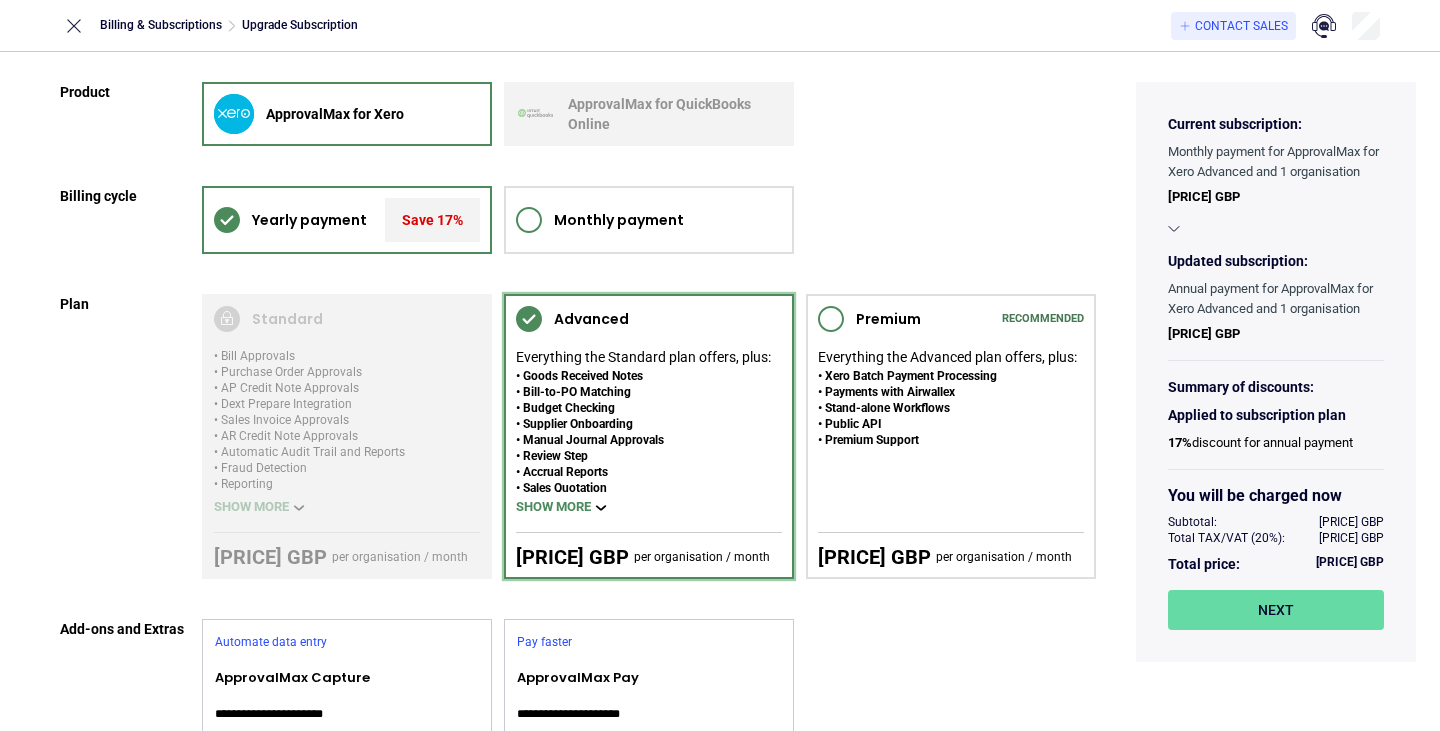scroll, scrollTop: 0, scrollLeft: 0, axis: both 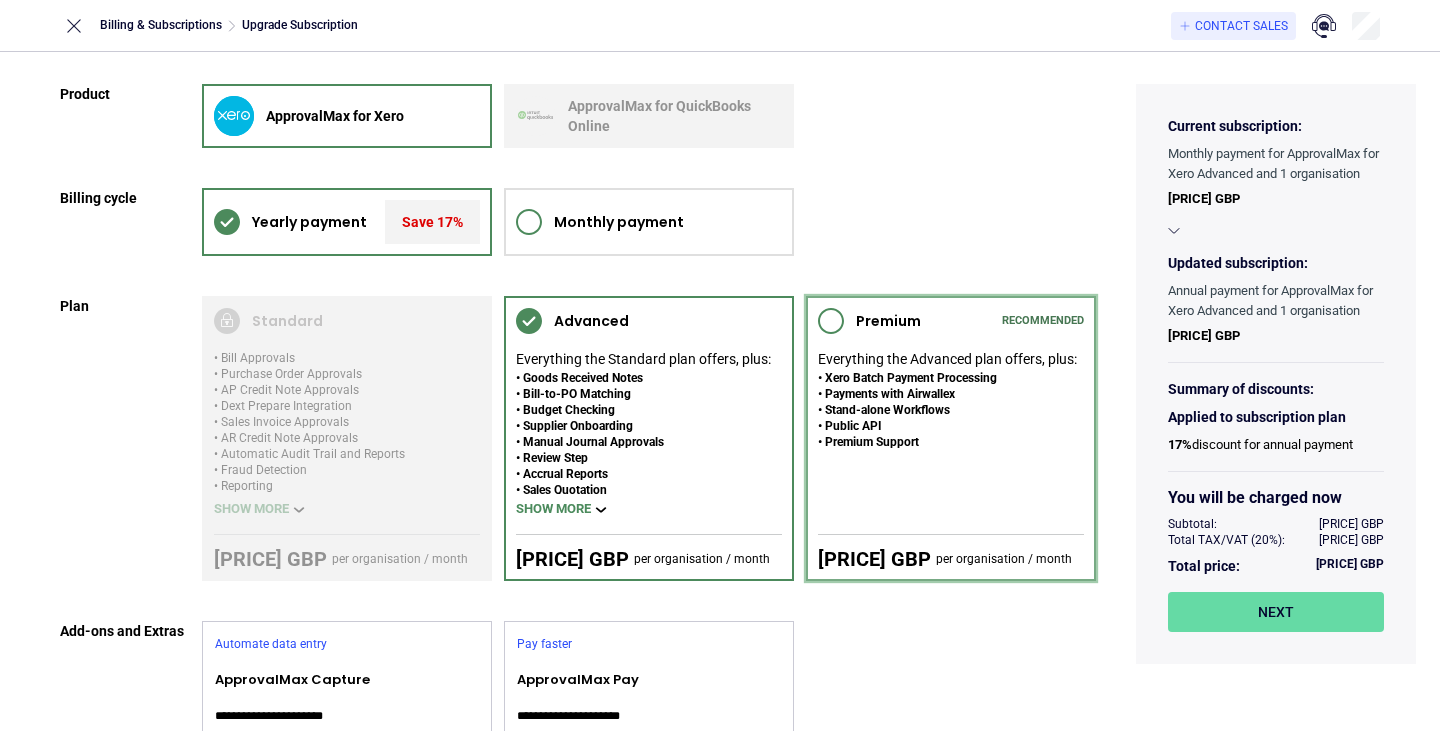 click on "Stand-alone Workflows" at bounding box center (947, 410) 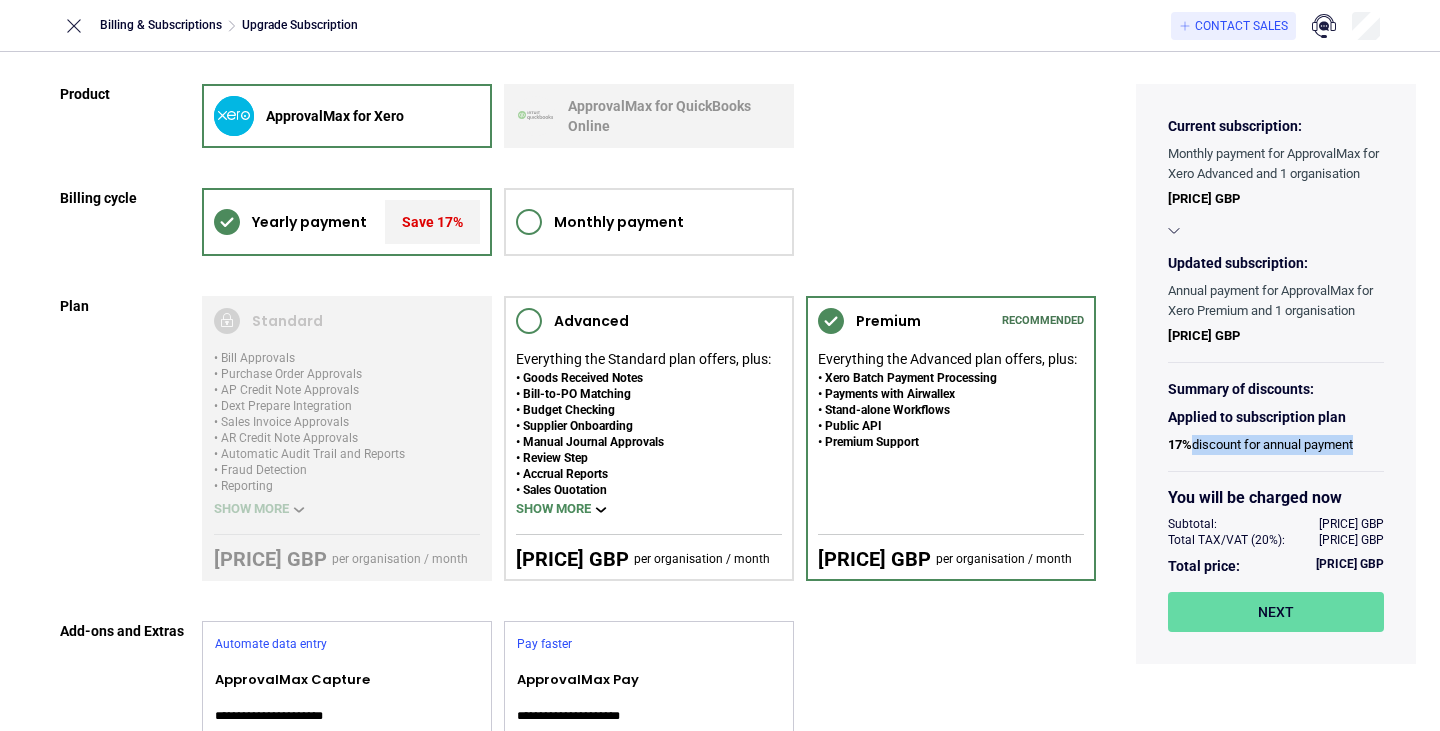 drag, startPoint x: 1194, startPoint y: 470, endPoint x: 1354, endPoint y: 468, distance: 160.0125 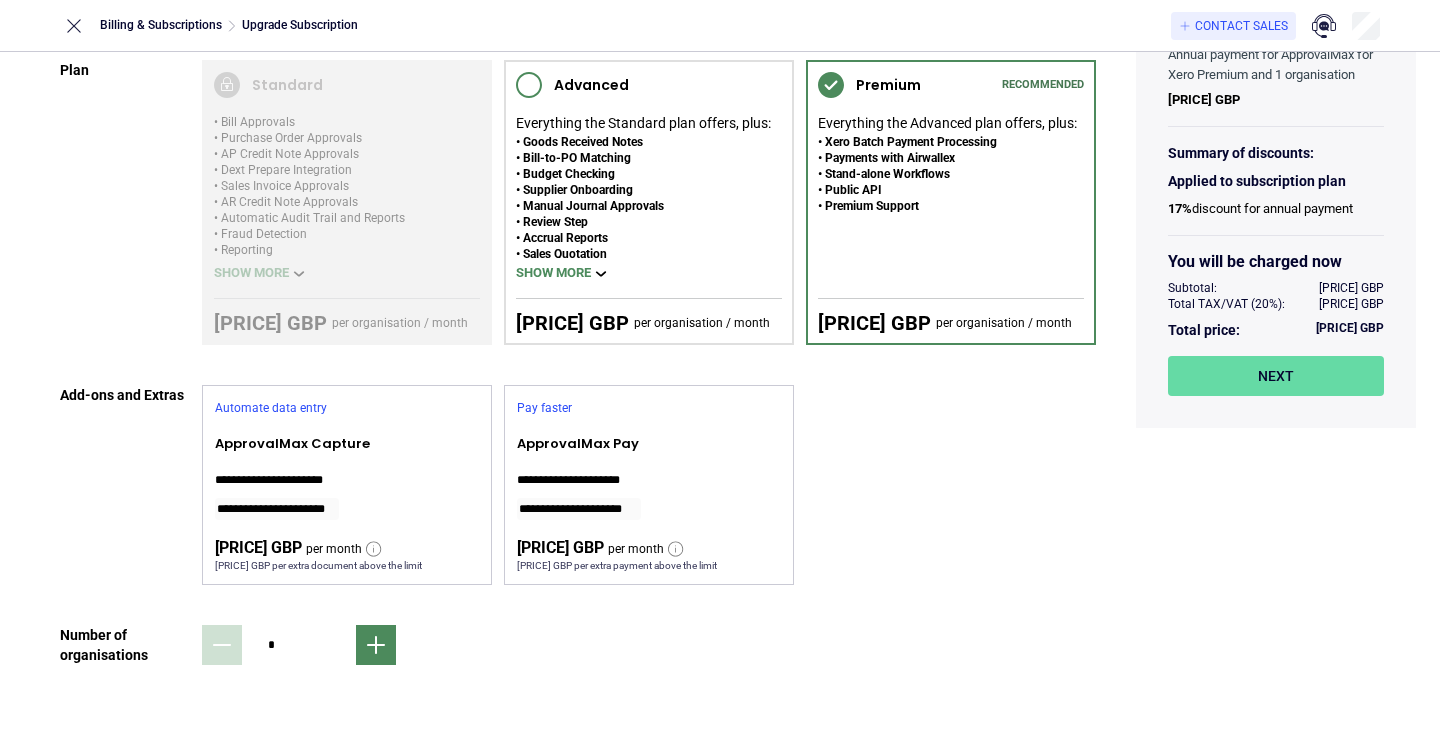 scroll, scrollTop: 0, scrollLeft: 0, axis: both 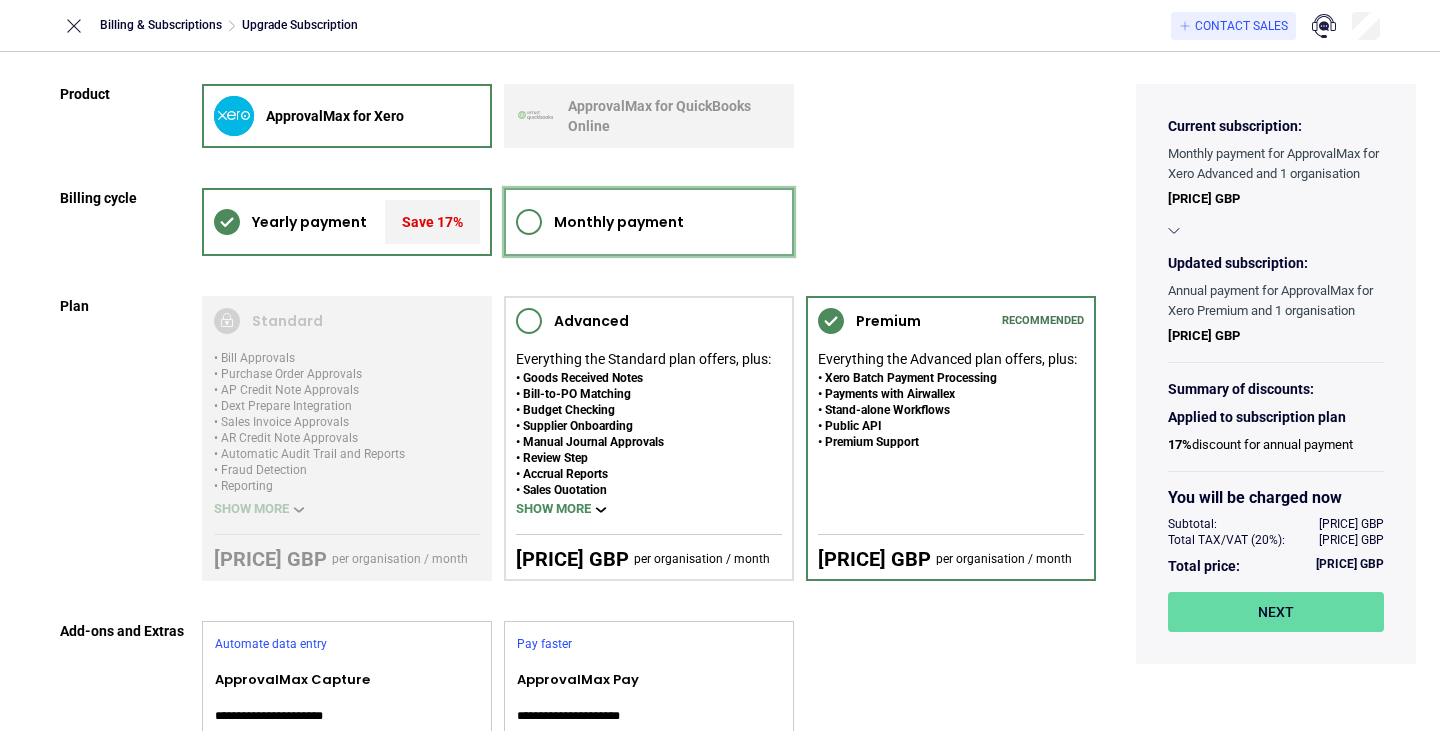 click on "Monthly payment" at bounding box center [649, 222] 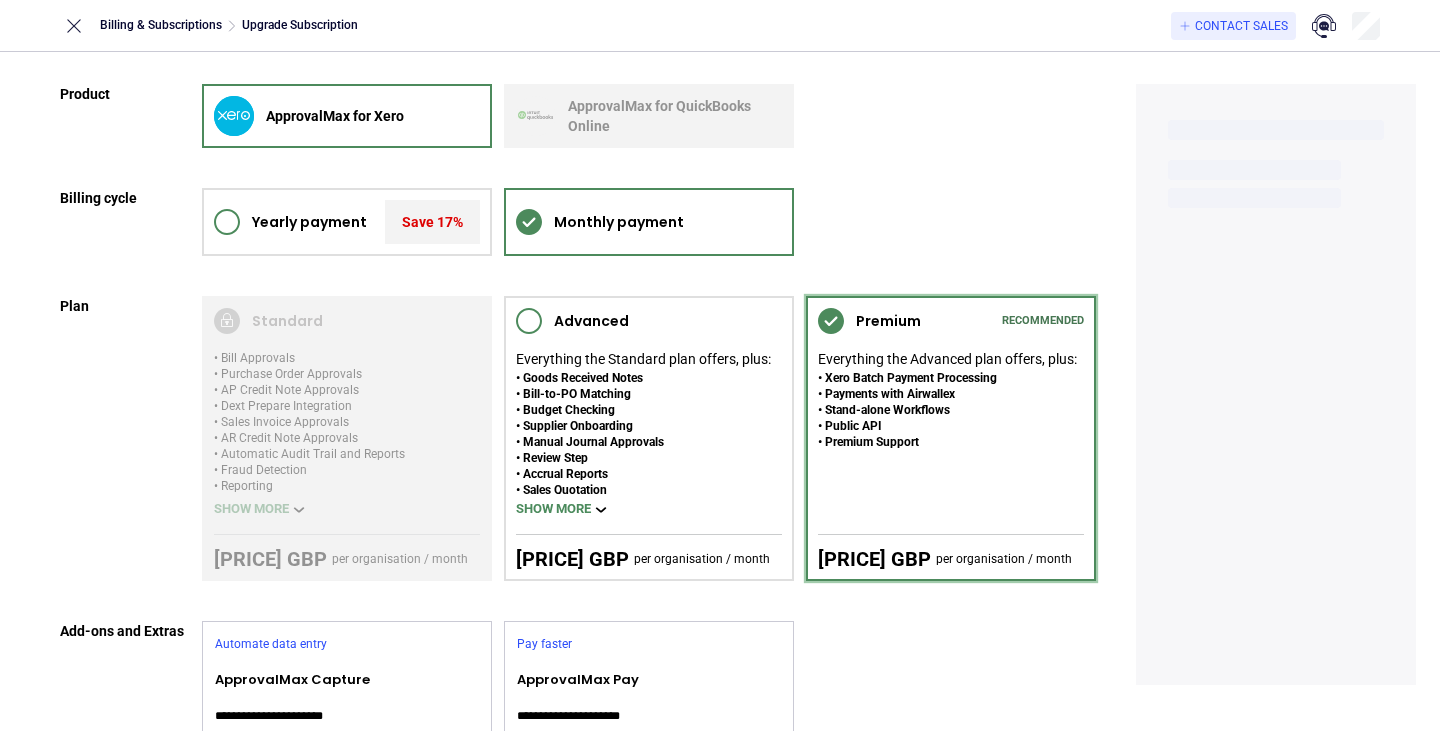 click on "Premium Support" at bounding box center (947, 442) 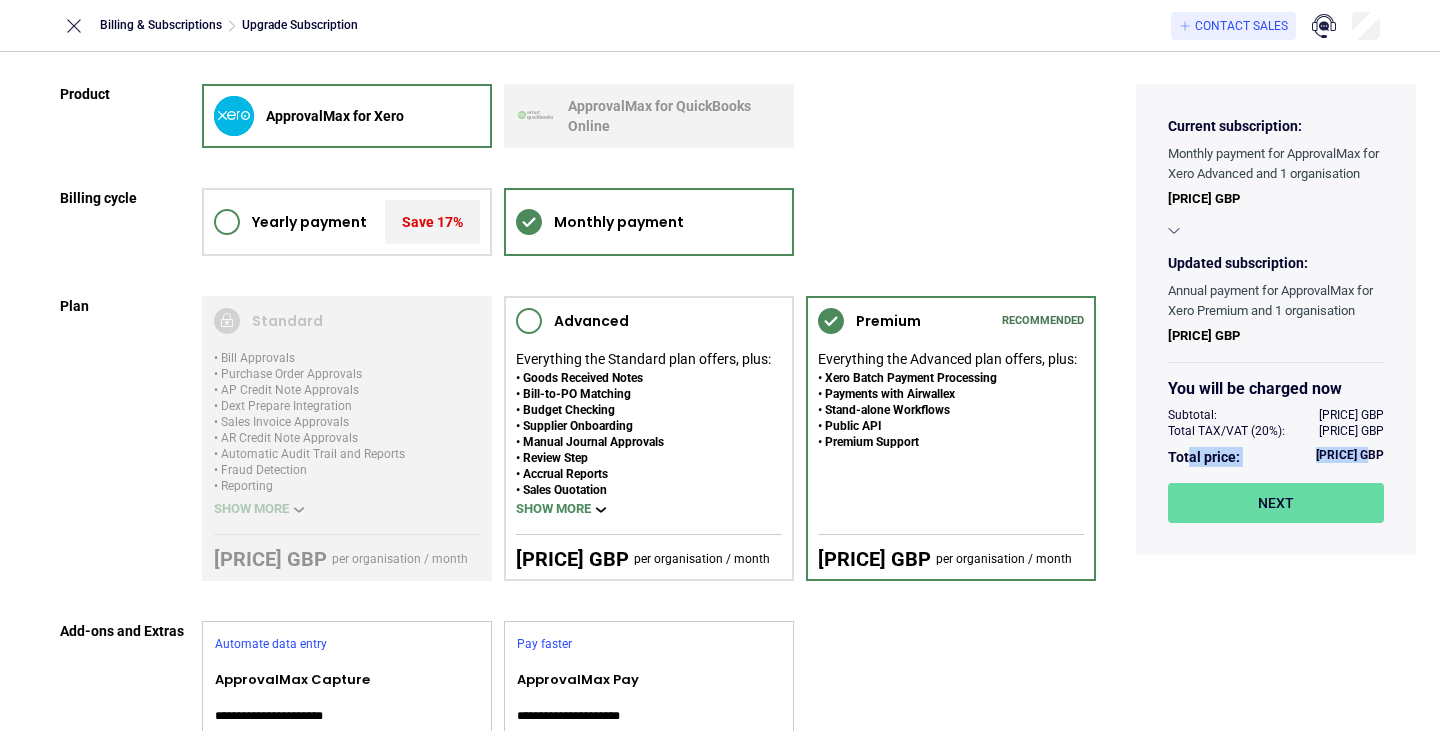 scroll, scrollTop: 0, scrollLeft: 44, axis: horizontal 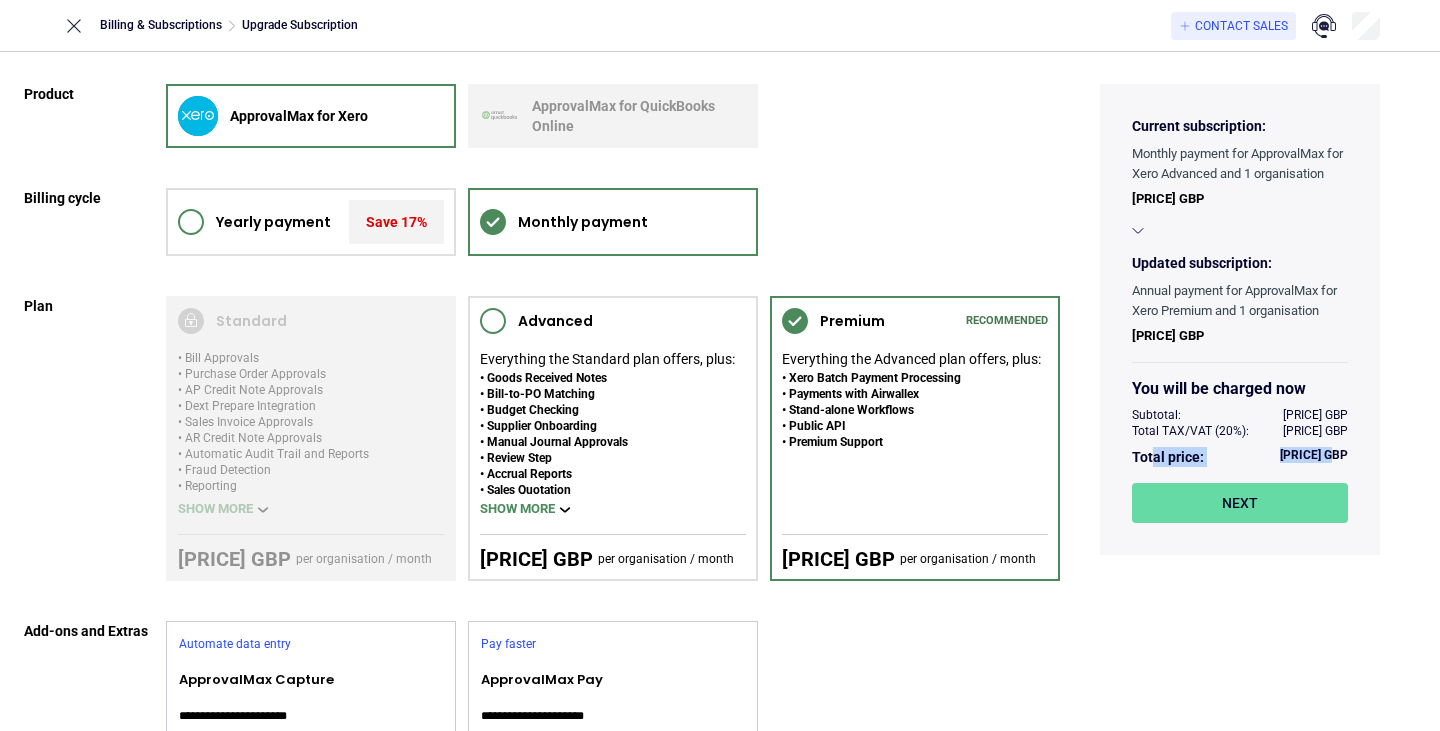 drag, startPoint x: 1189, startPoint y: 479, endPoint x: 1342, endPoint y: 484, distance: 153.08168 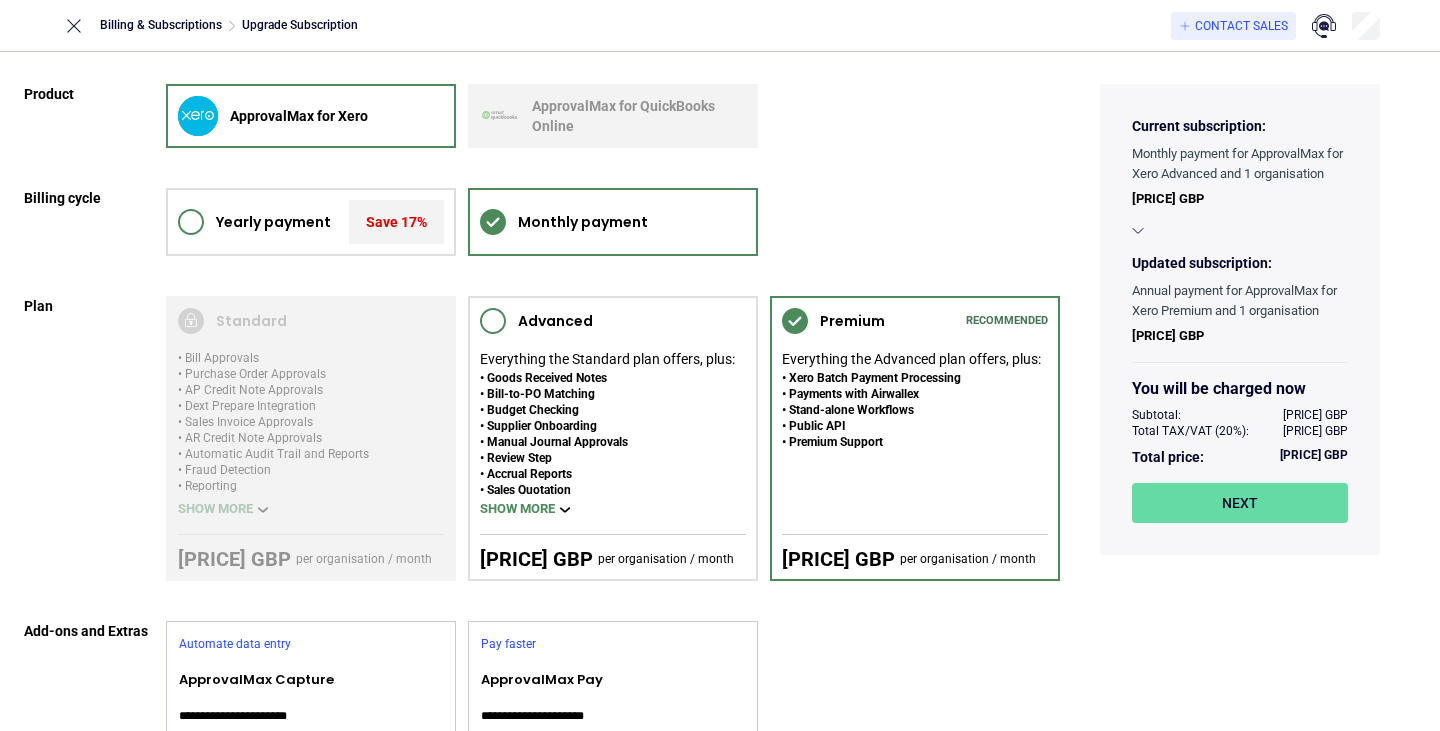 click on "Yearly payment Save [PRICE]% Monthly payment" at bounding box center [613, 222] 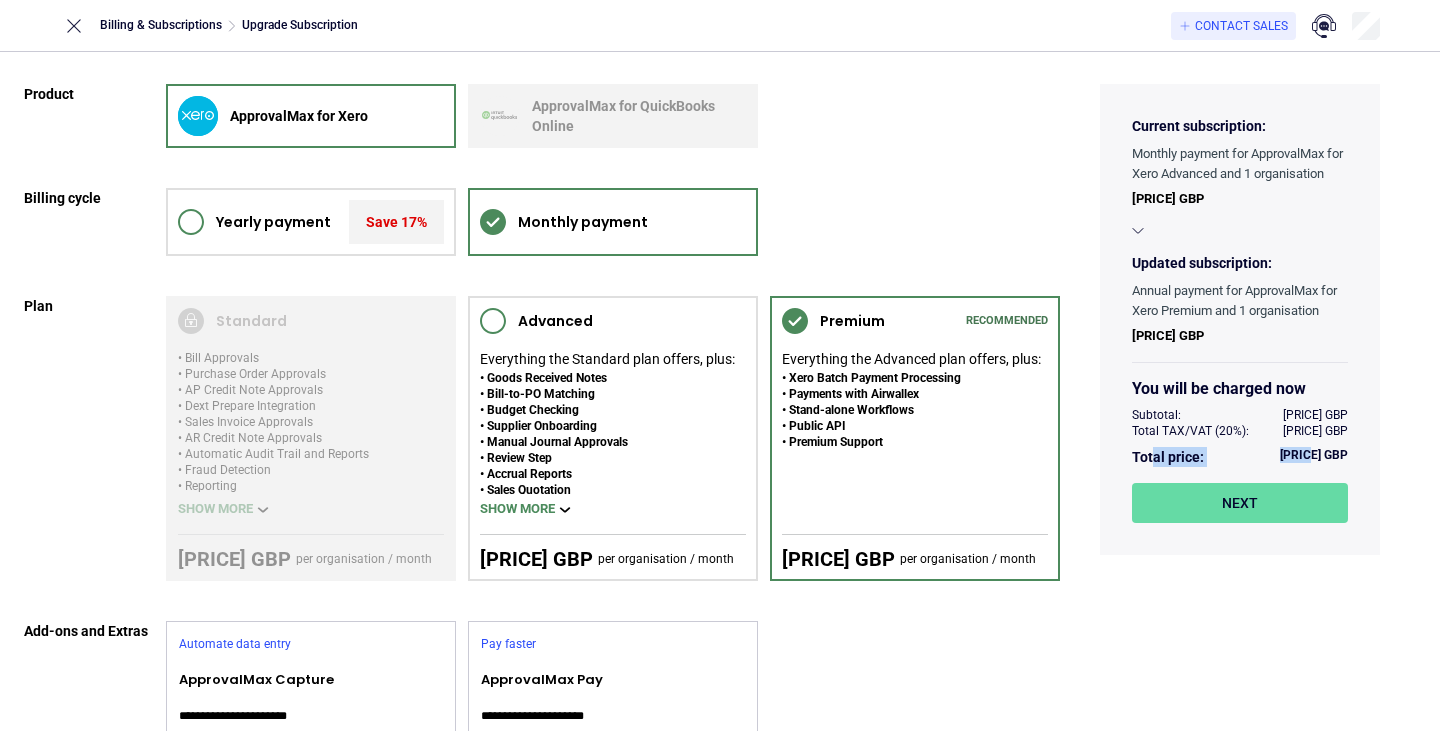 drag, startPoint x: 1227, startPoint y: 475, endPoint x: 1312, endPoint y: 480, distance: 85.146935 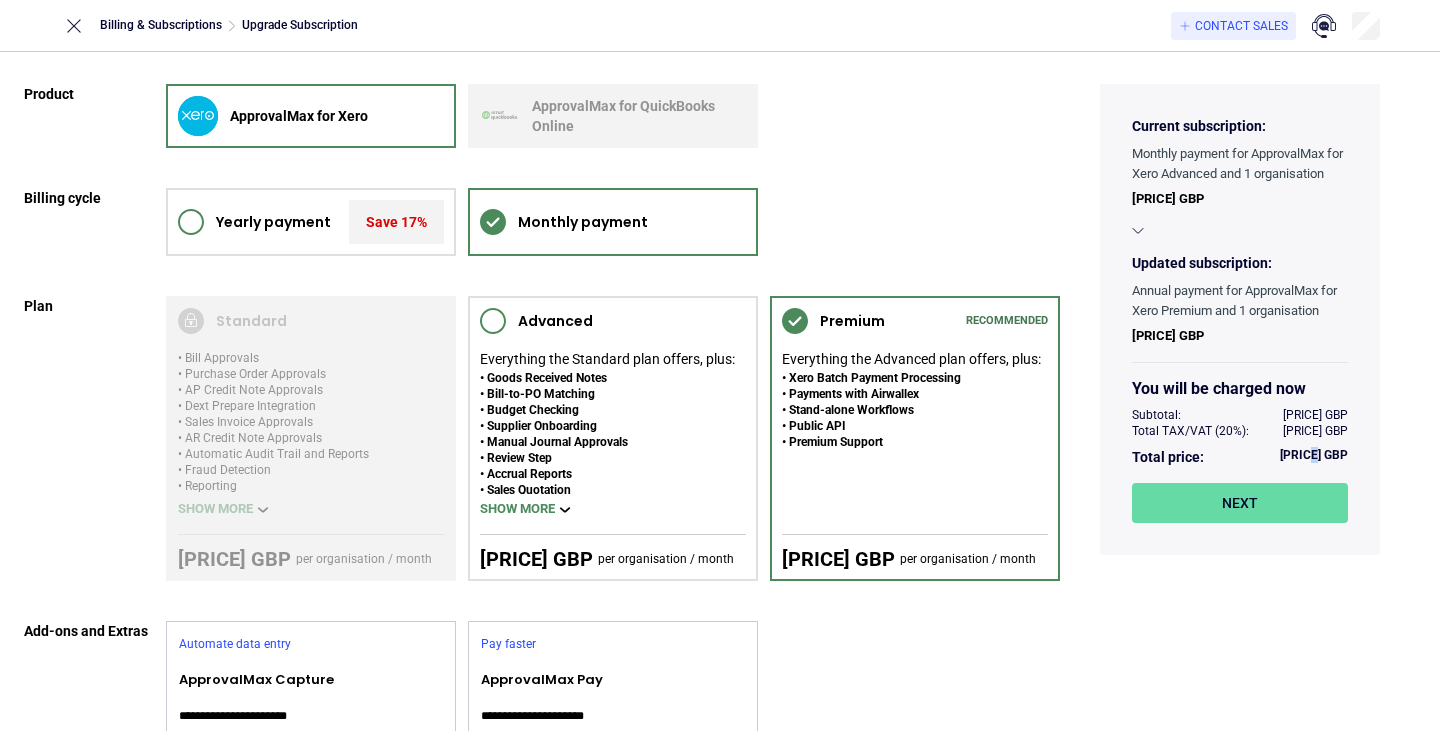 click on "[PRICE] GBP" at bounding box center (1314, 457) 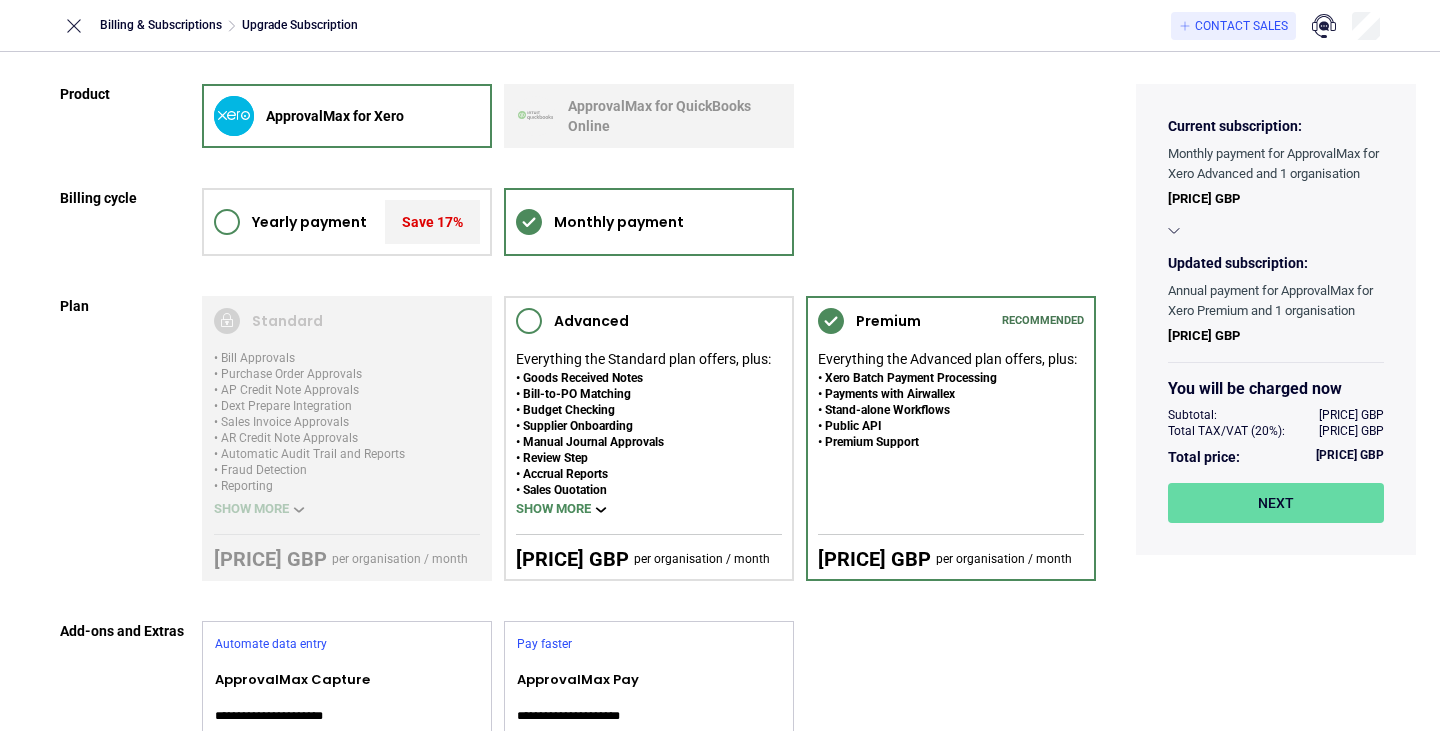 click on "Current subscription: Monthly payment for ApprovalMax for Xero Advanced  and 1 organisation [PRICE] GBP Updated subscription: Monthly payment for ApprovalMax for Xero Premium  and 1 organisation [PRICE] GBP You will be charged now Subtotal: [PRICE] GBP Total TAX/VAT (20%): [PRICE] GBP Total price: [PRICE] GBP Next" at bounding box center [1276, 526] 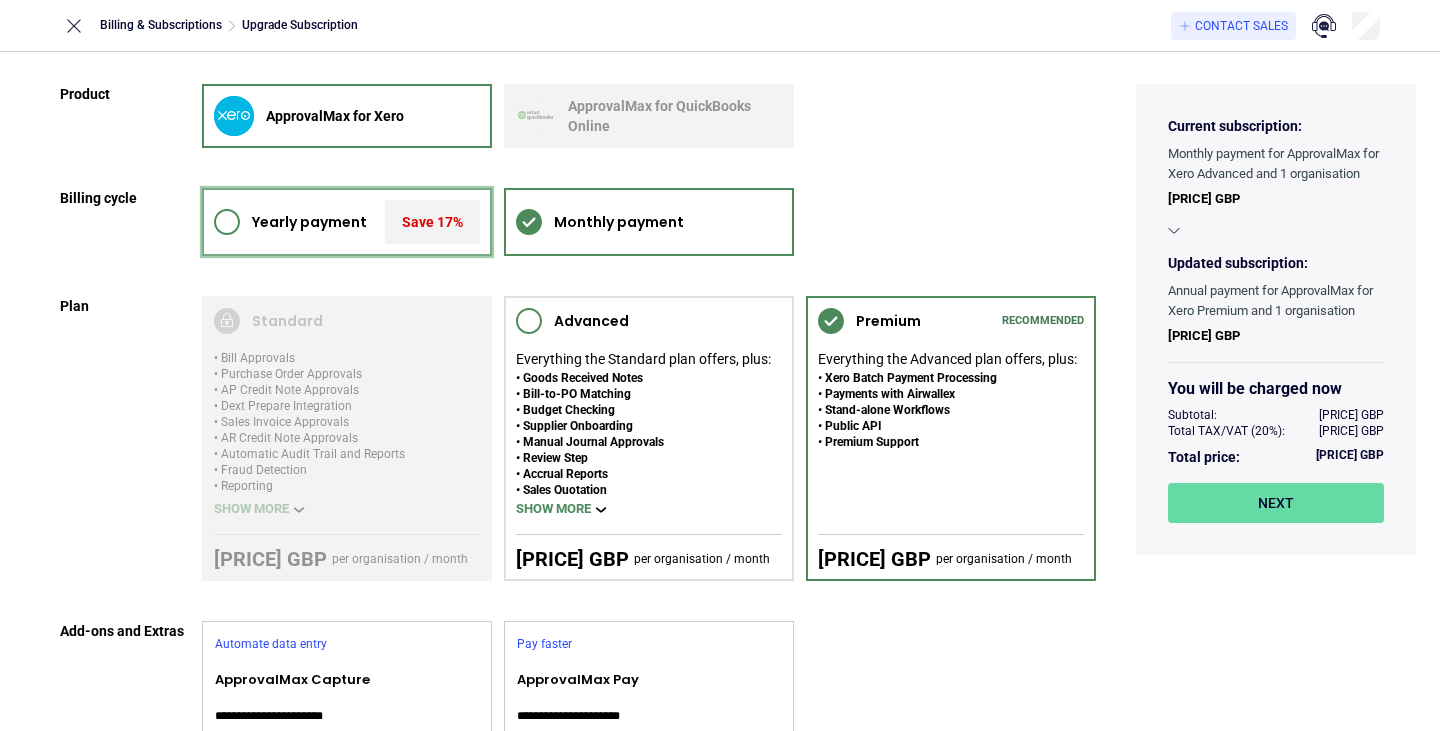 click at bounding box center [227, 222] 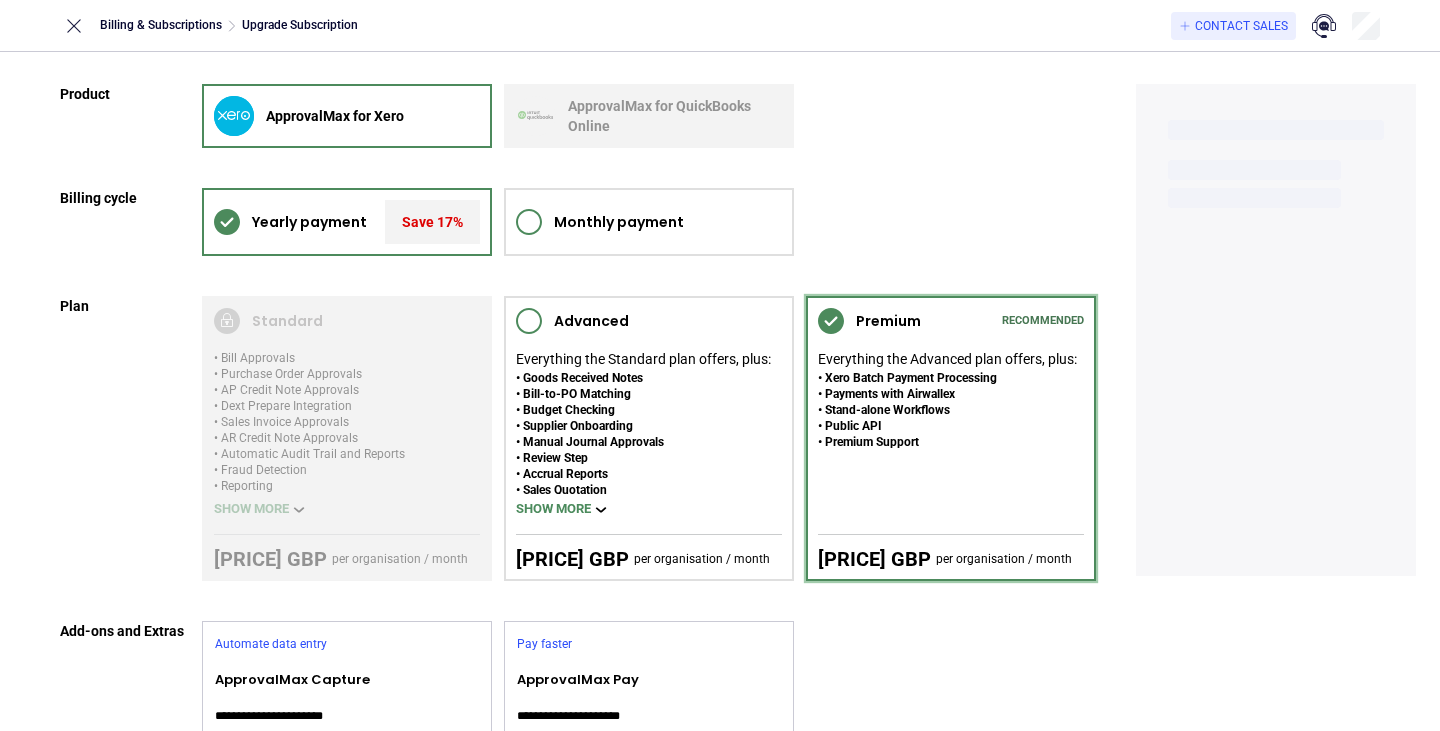 click on "Everything the Advanced plan offers, plus: Xero Batch Payment Processing Payments with Airwallex Stand-alone Workflows Public API Premium Support" at bounding box center [947, 434] 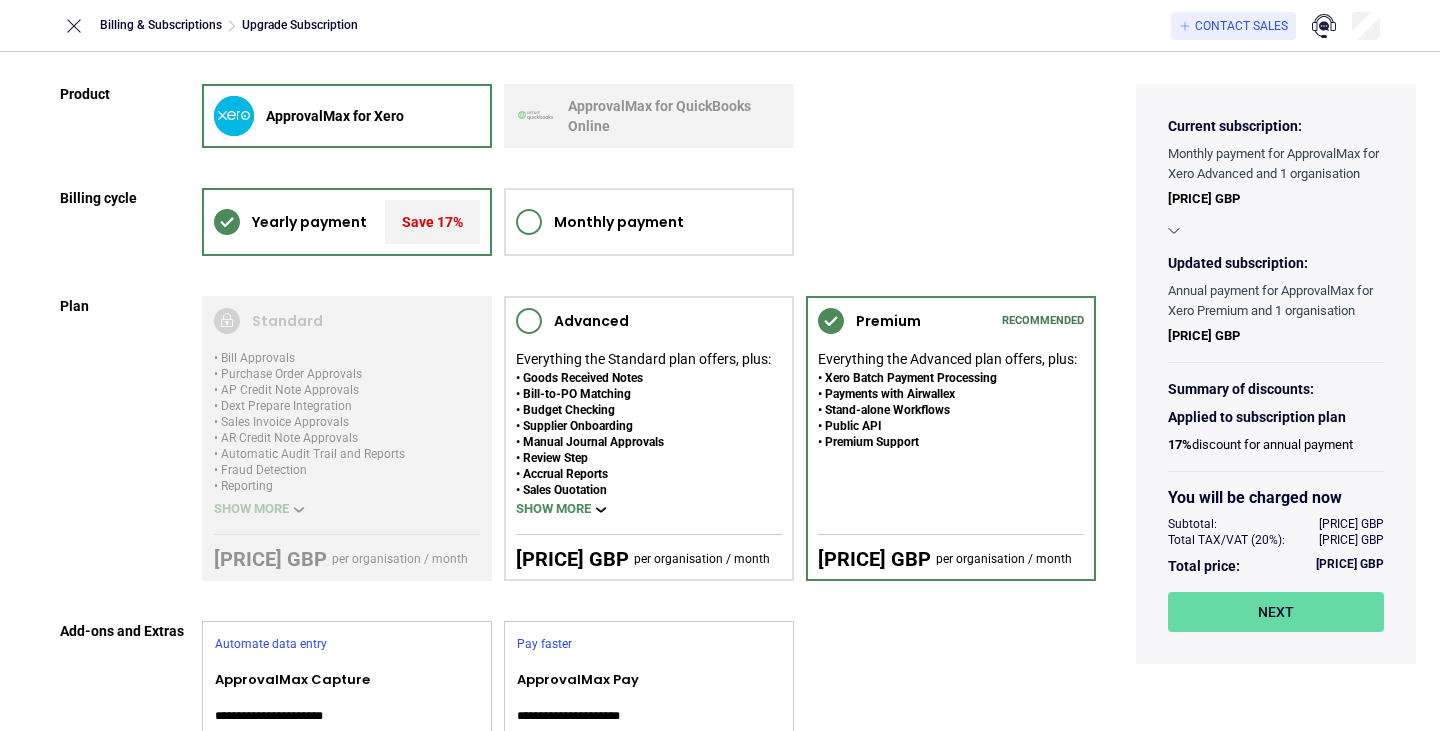 click on "[PRICE] GBP" at bounding box center [1351, 524] 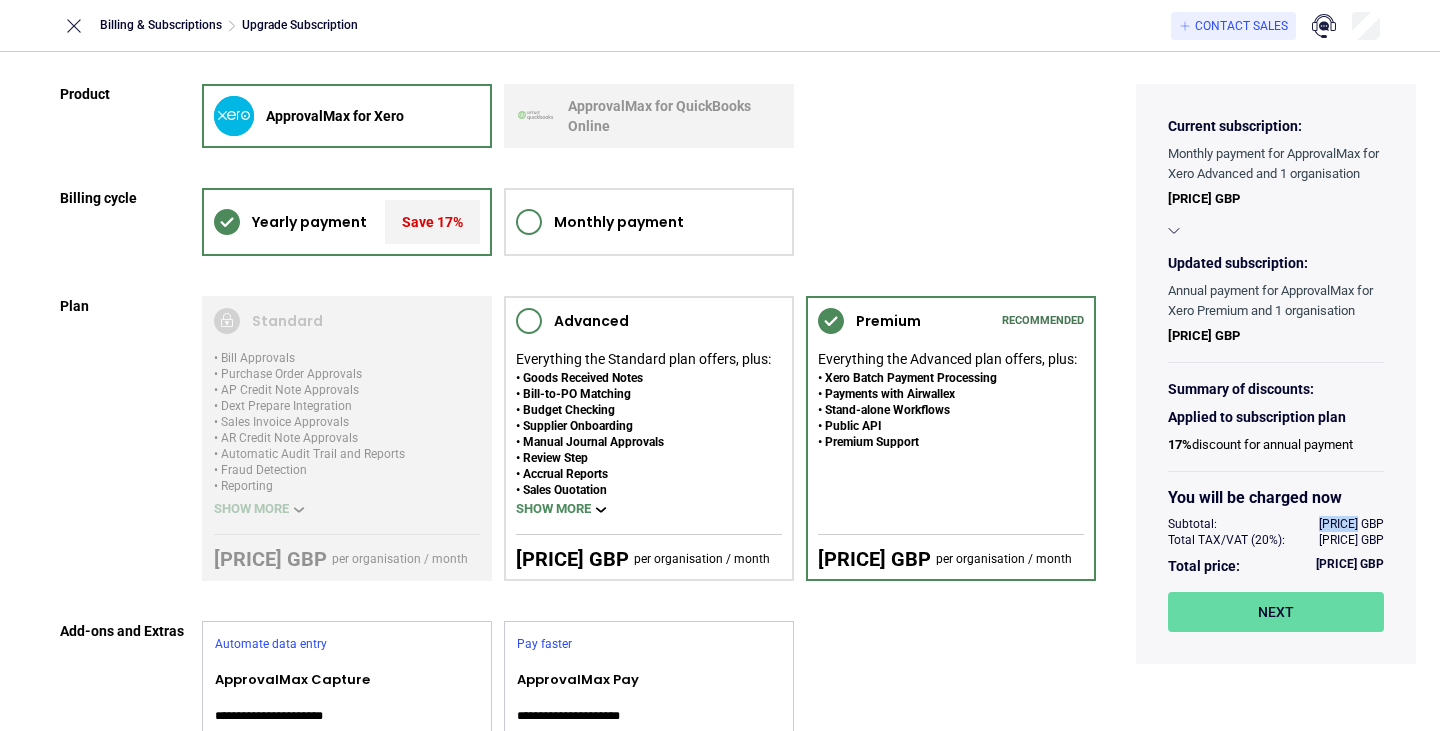 click on "[PRICE] GBP" at bounding box center [1351, 524] 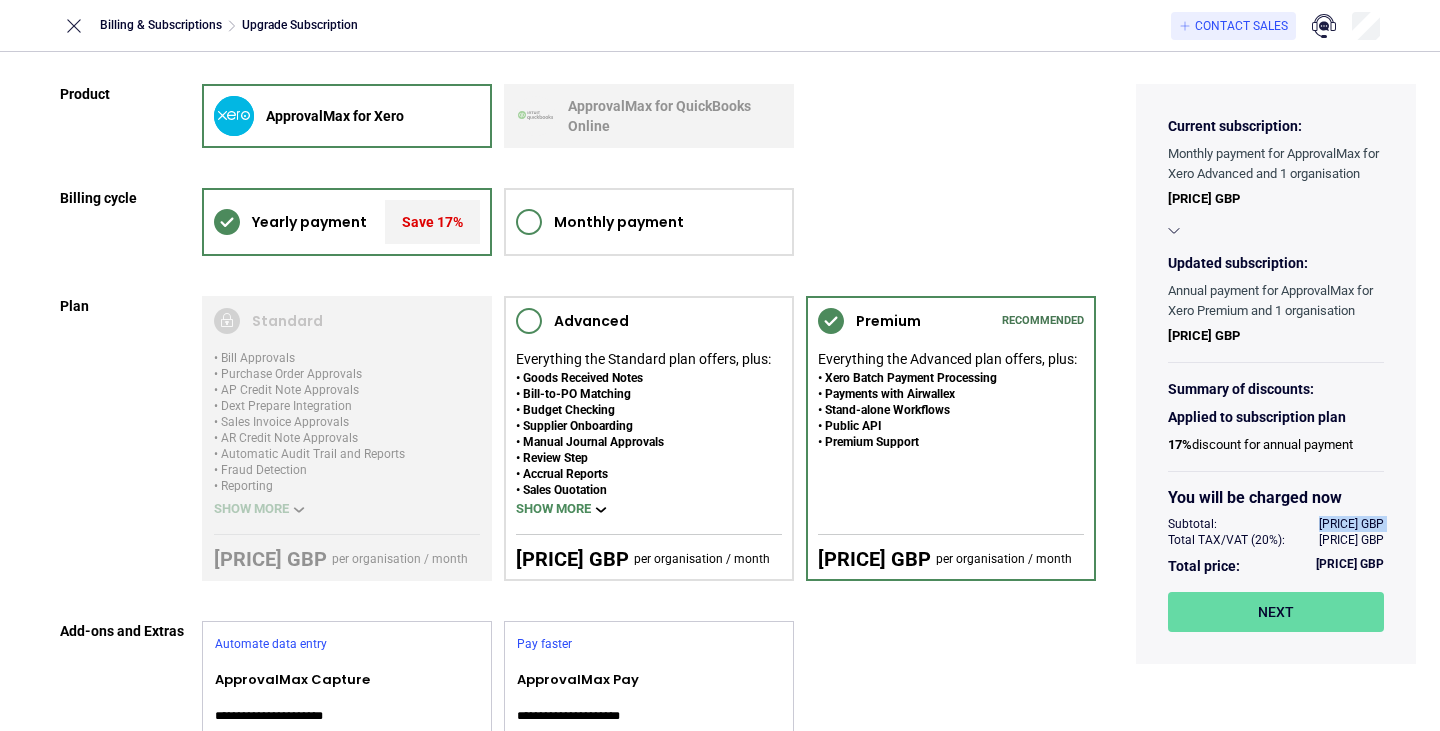 click on "[PRICE] GBP" at bounding box center (1351, 524) 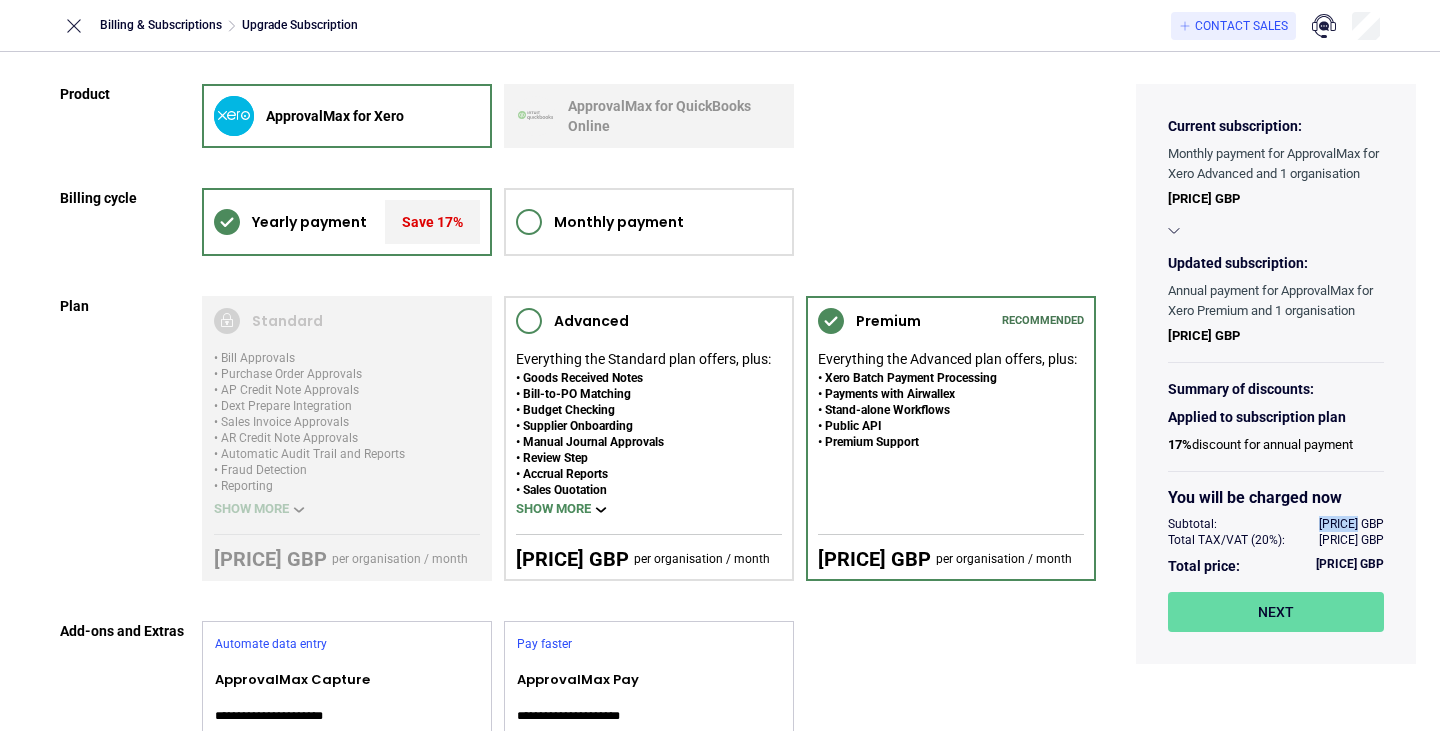 click on "[PRICE] GBP" at bounding box center (1351, 524) 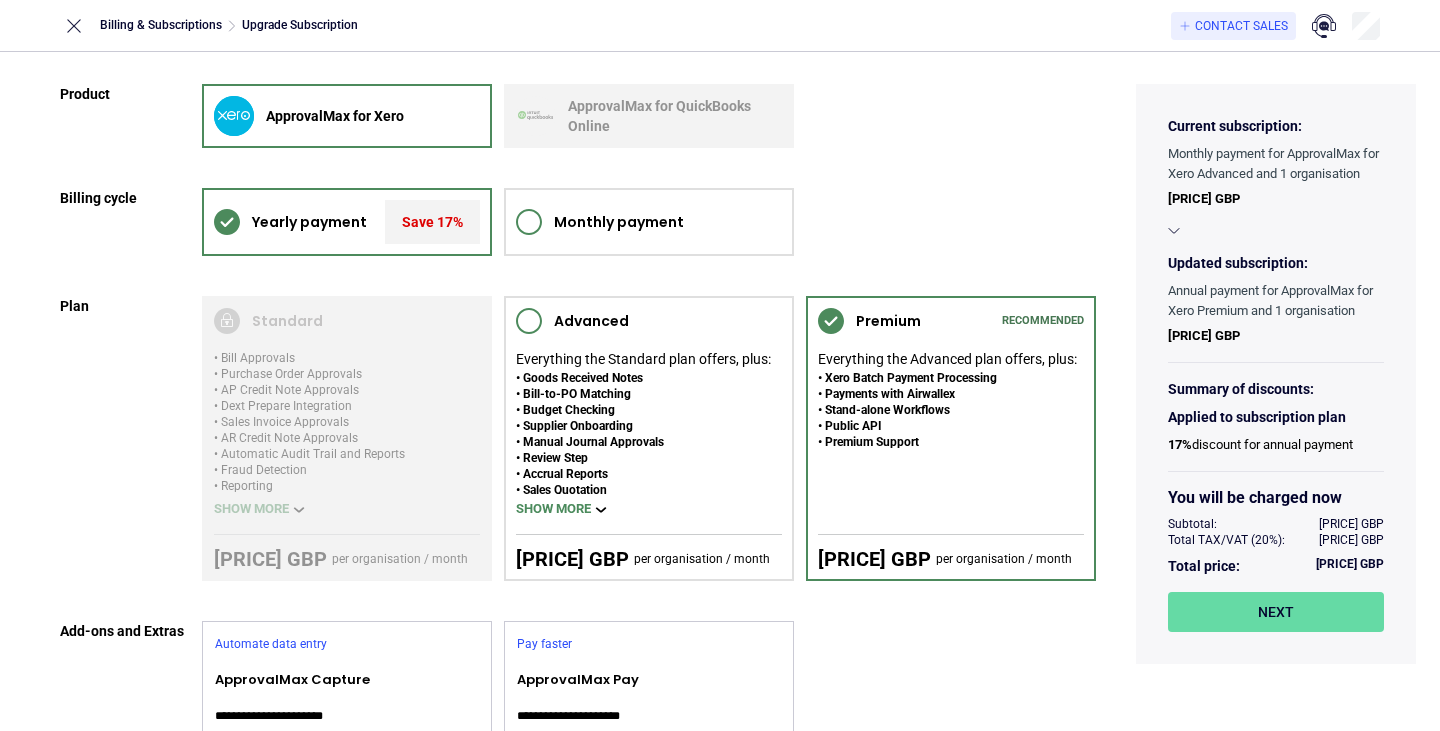 click on "Total TAX/VAT (20%): [PRICE] GBP" at bounding box center (1276, 540) 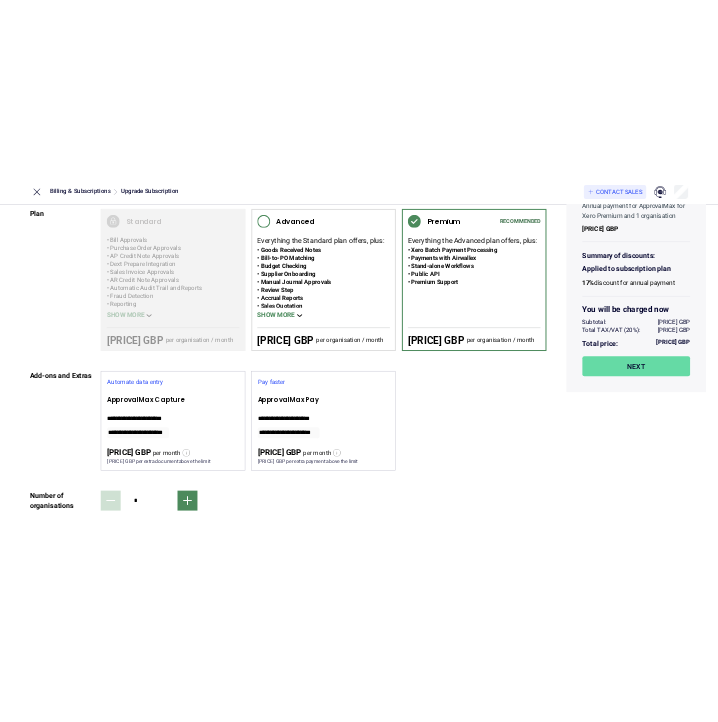 scroll, scrollTop: 0, scrollLeft: 0, axis: both 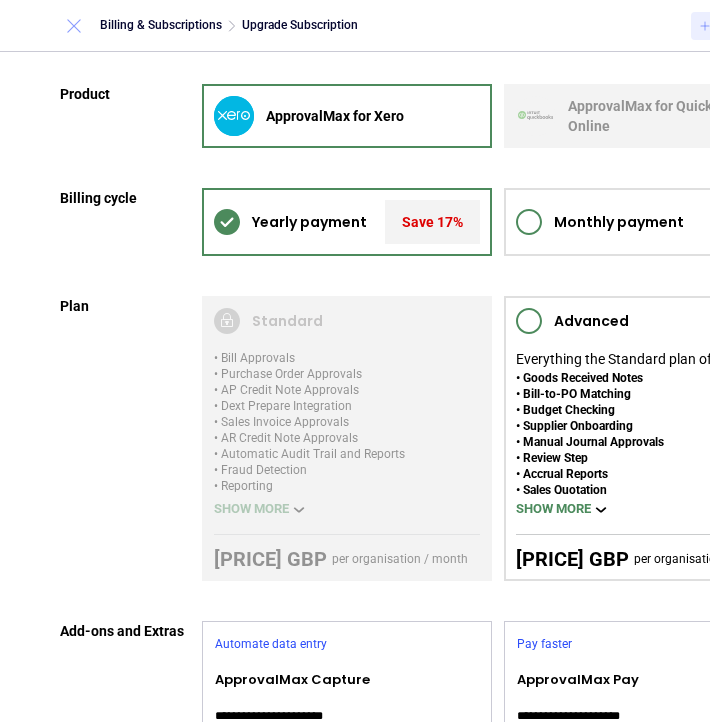 click at bounding box center (74, 26) 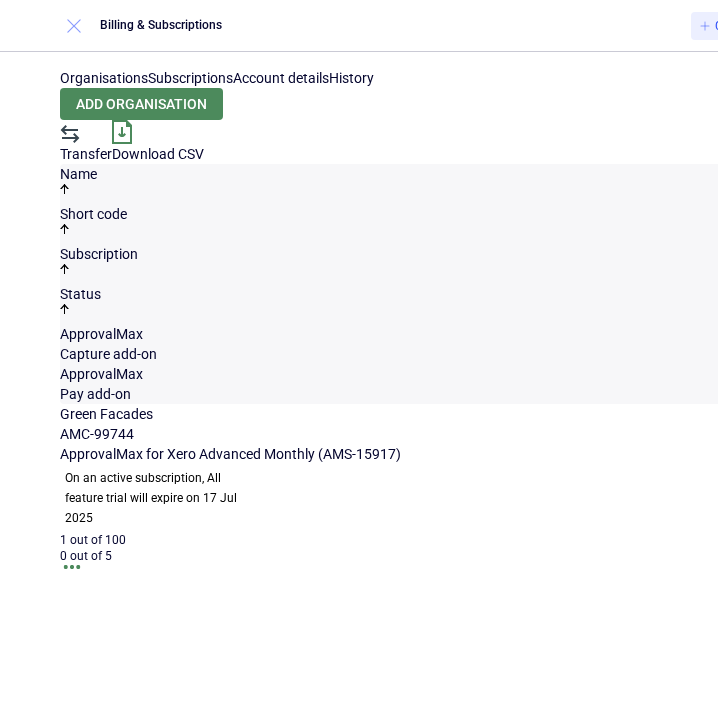 click at bounding box center [74, 26] 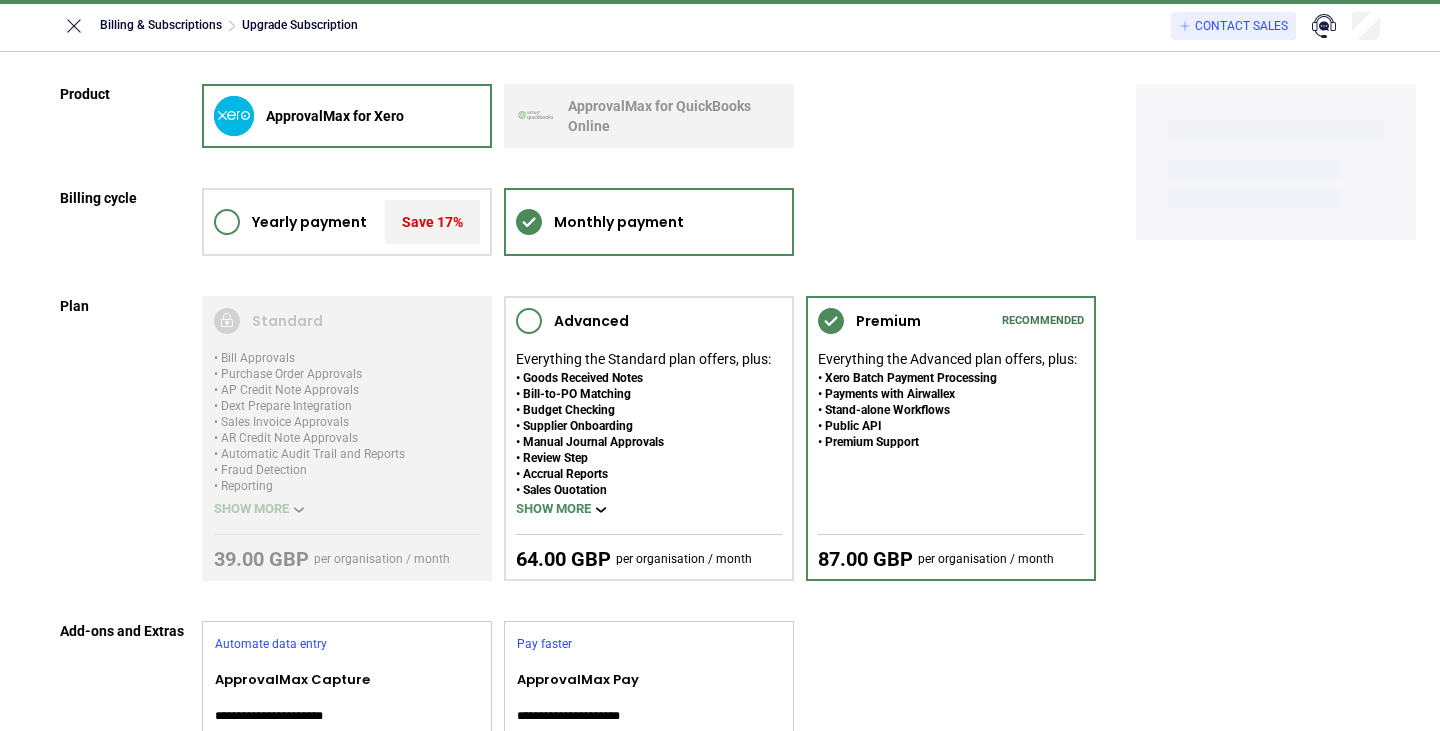 scroll, scrollTop: 0, scrollLeft: 0, axis: both 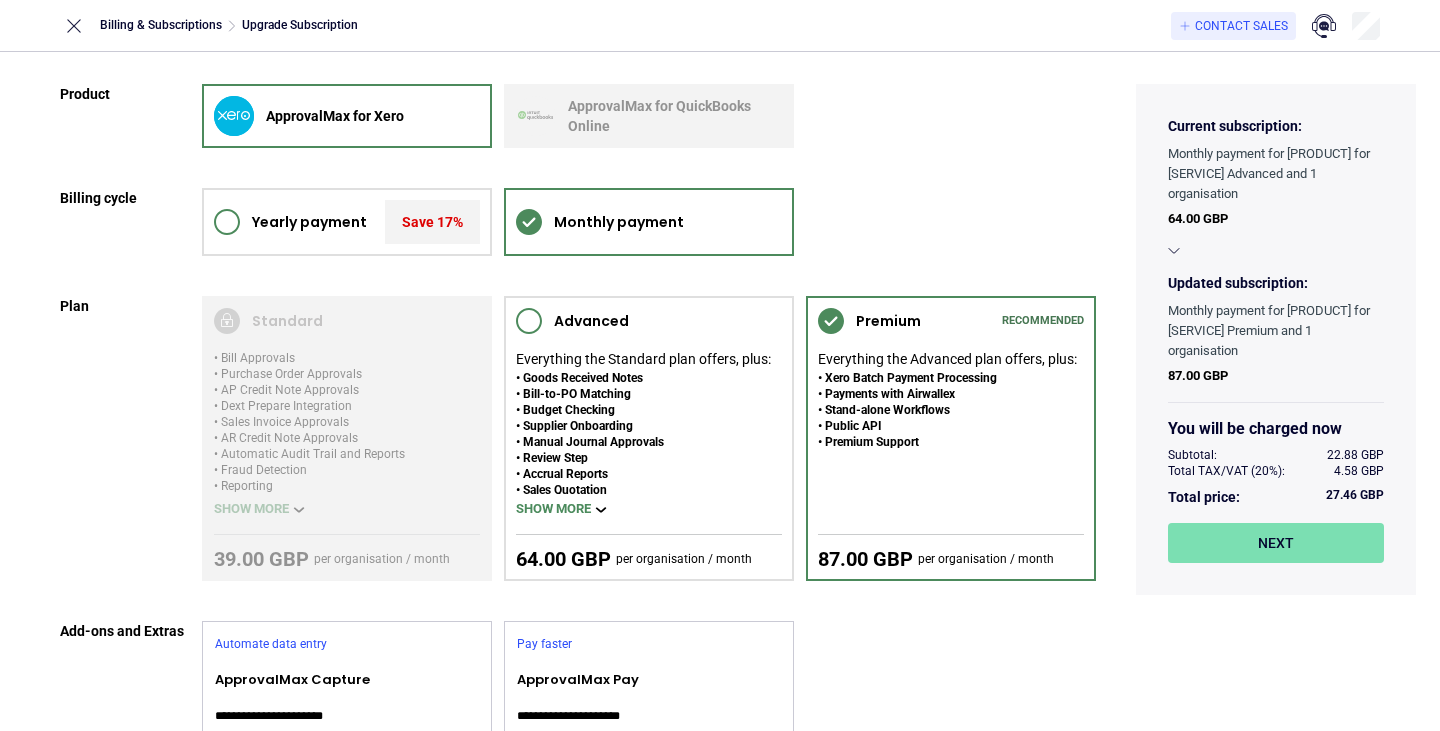 click on "Next" at bounding box center (1276, 543) 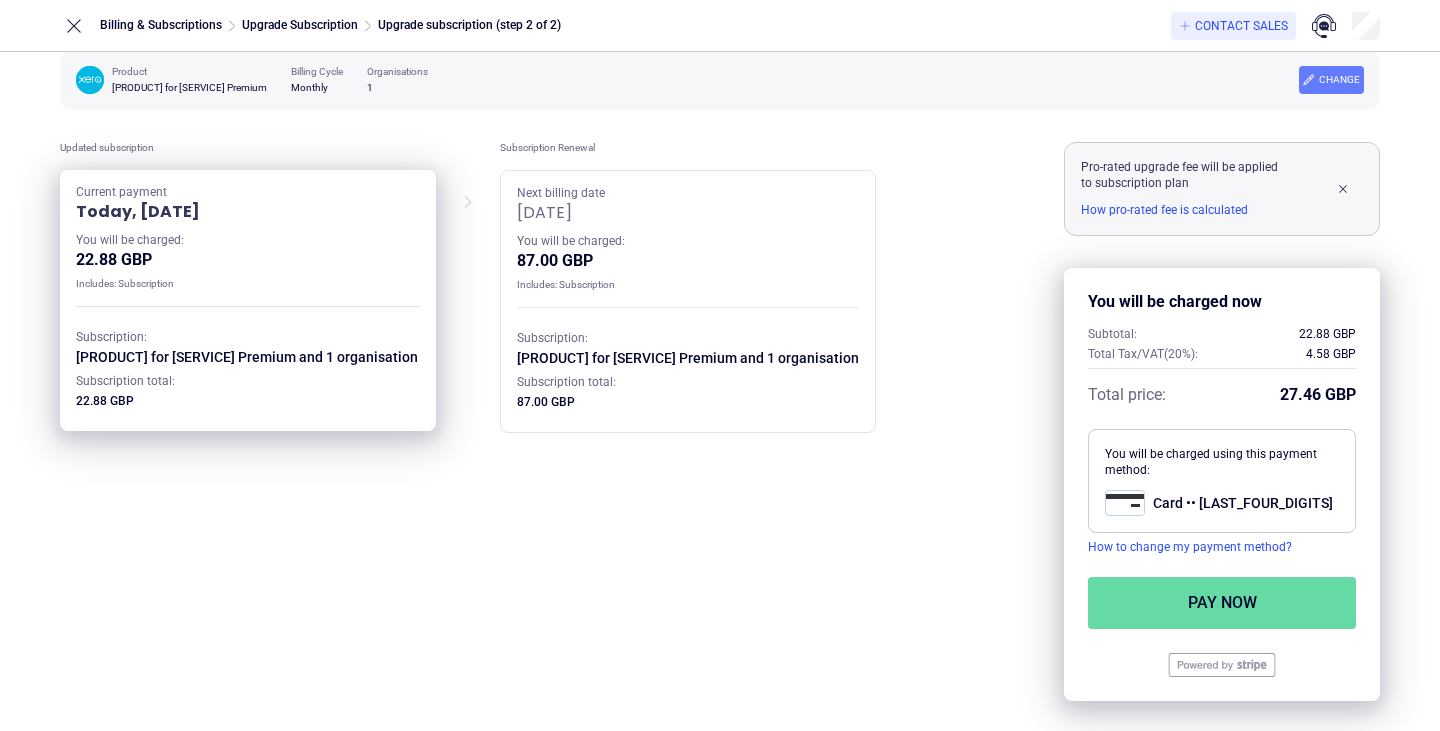 scroll, scrollTop: 28, scrollLeft: 0, axis: vertical 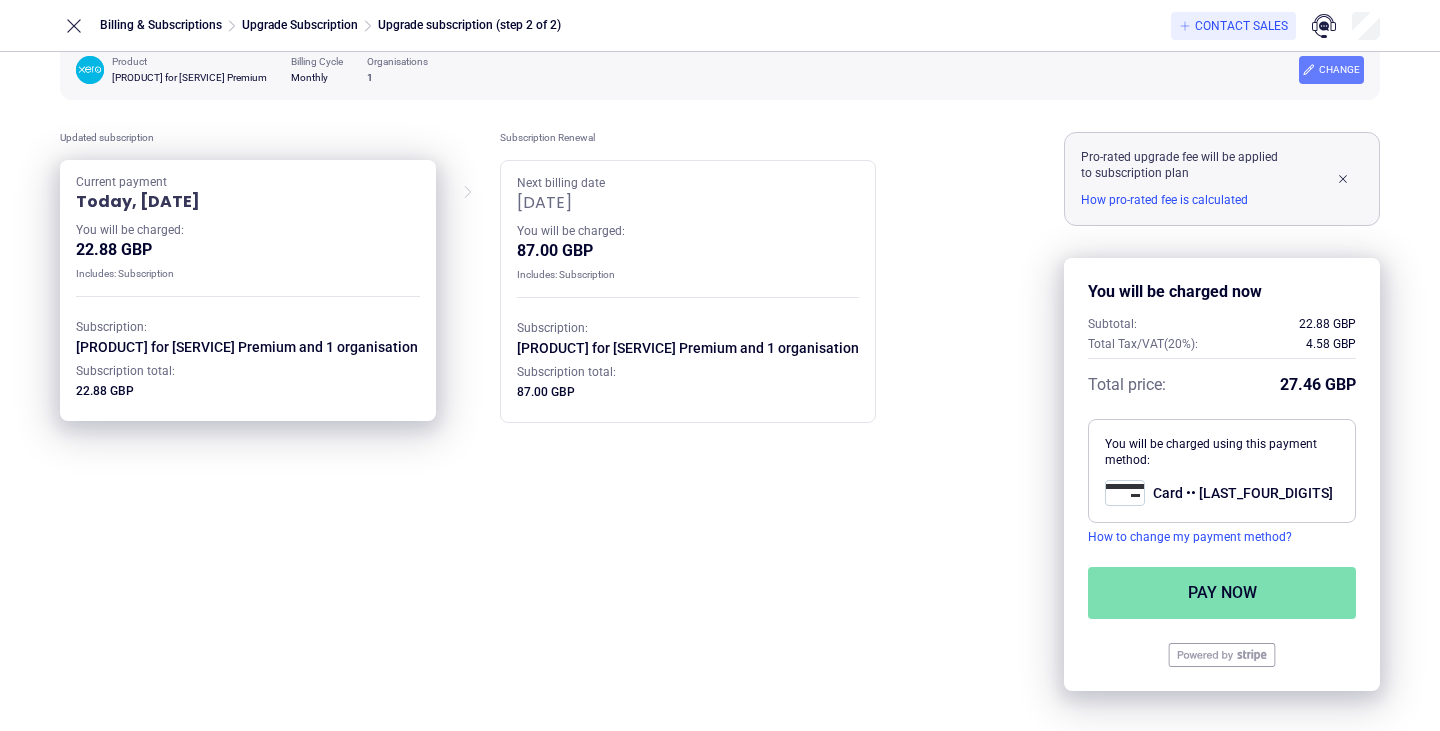 click on "Pay now" at bounding box center [1222, 593] 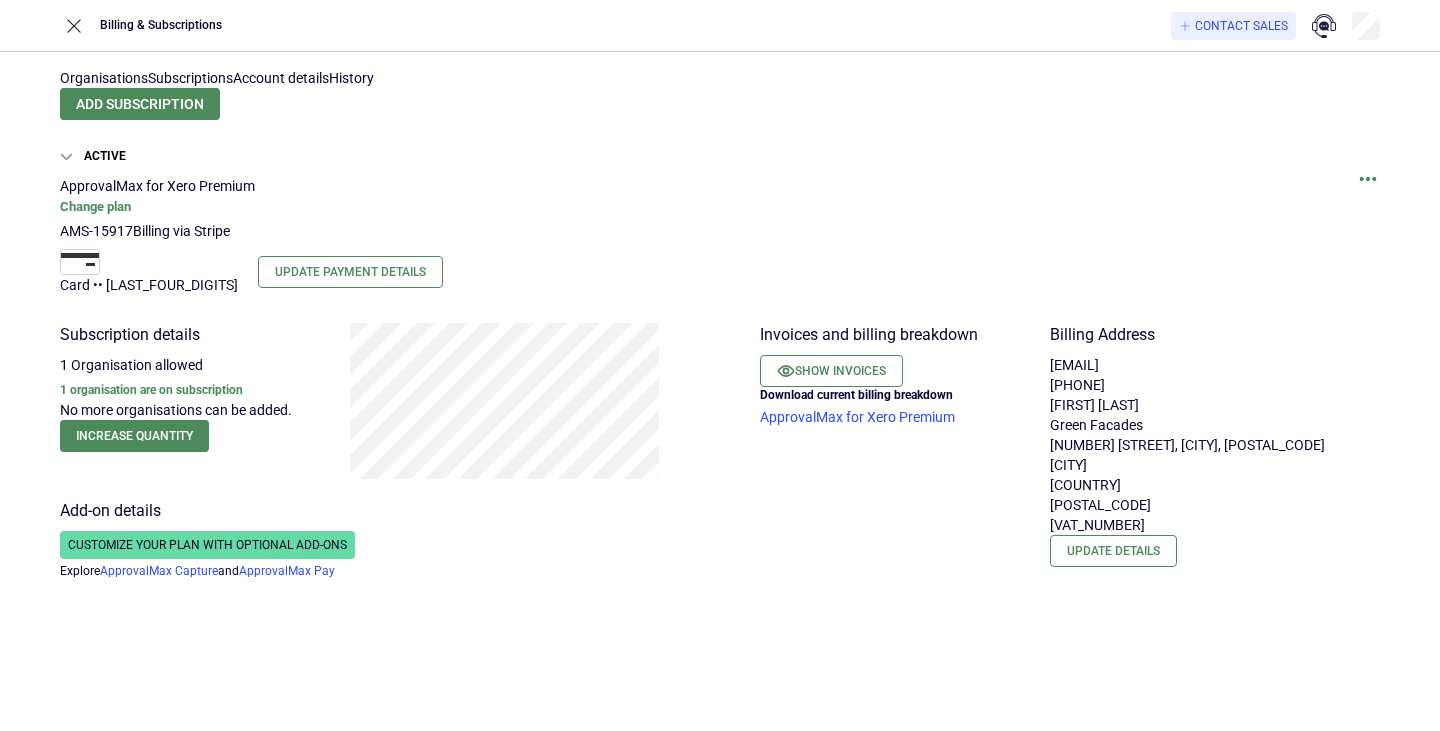 scroll, scrollTop: 0, scrollLeft: 0, axis: both 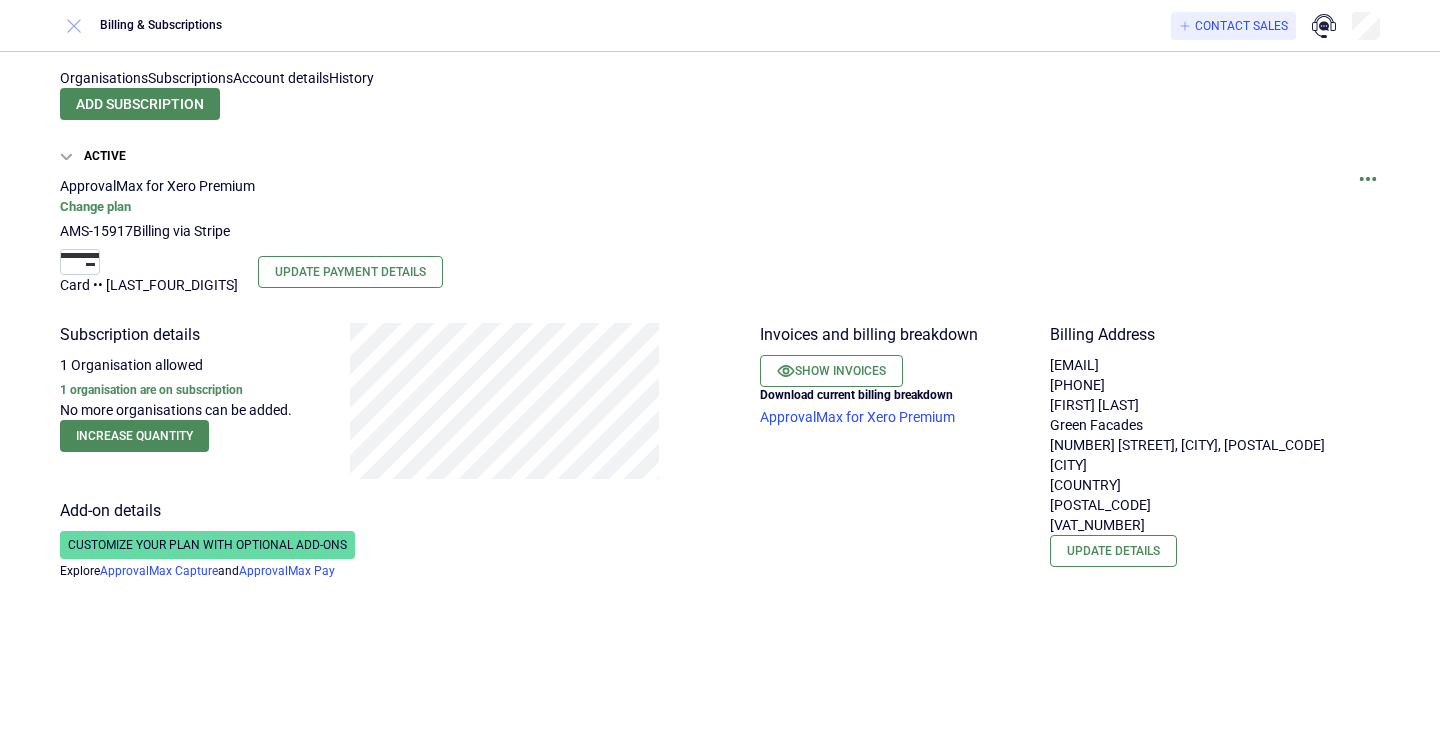 click at bounding box center [74, 26] 